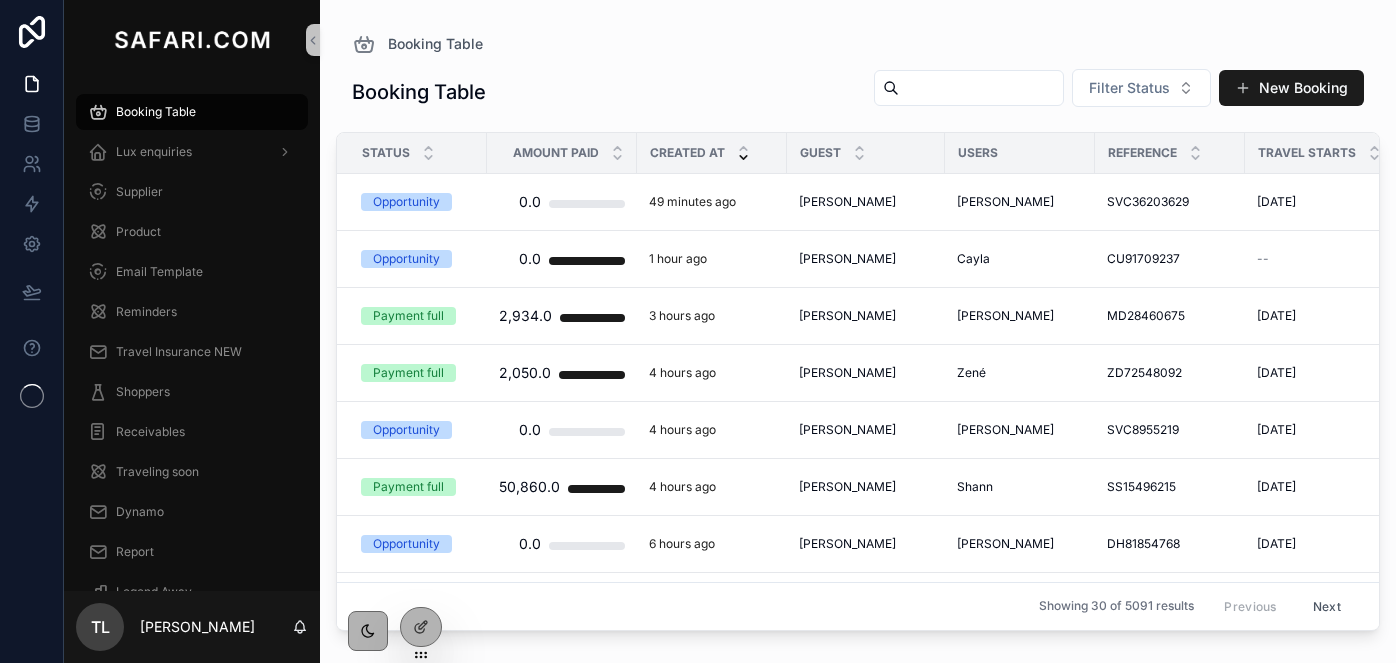 scroll, scrollTop: 0, scrollLeft: 0, axis: both 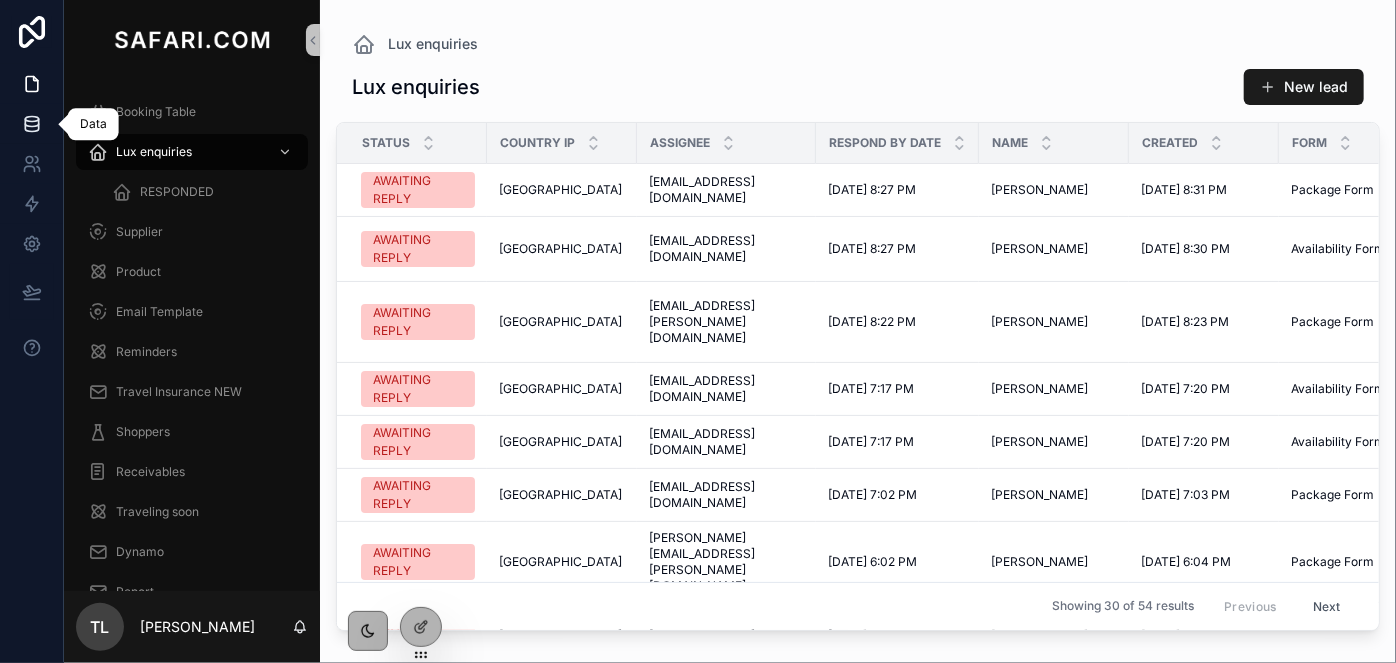 click at bounding box center (31, 124) 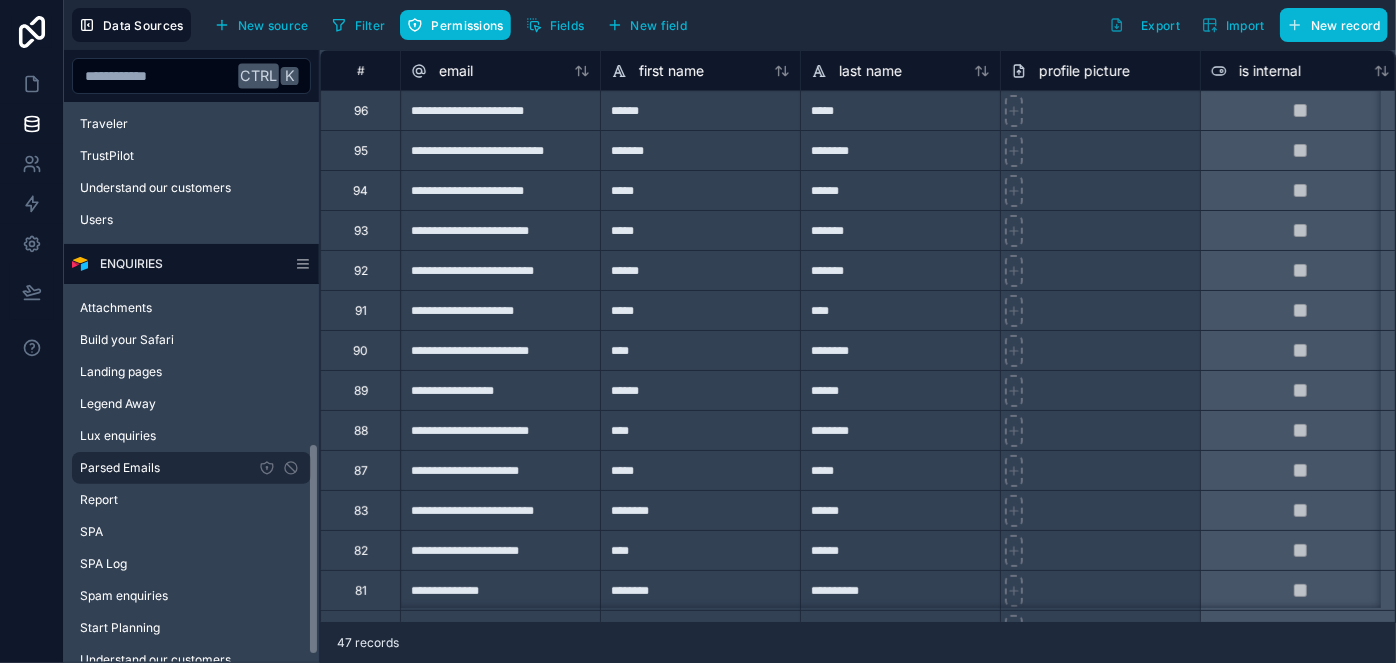 scroll, scrollTop: 918, scrollLeft: 0, axis: vertical 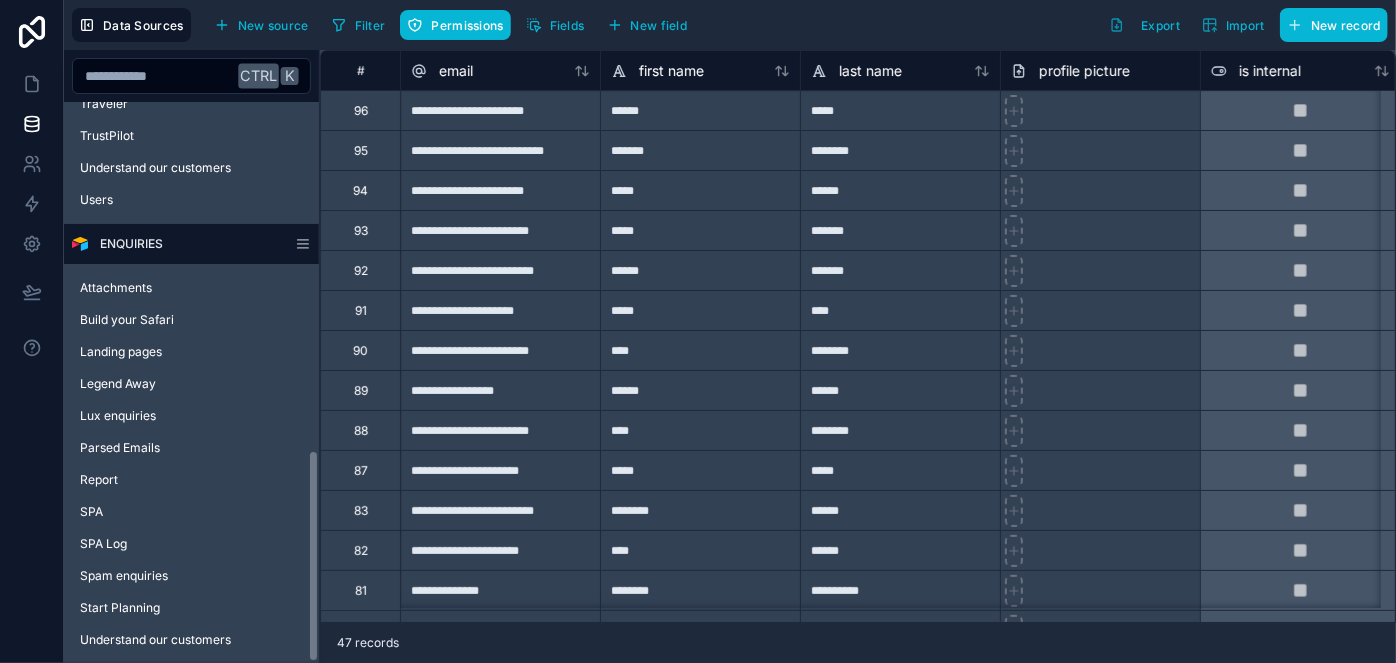 click on "**********" at bounding box center [500, 110] 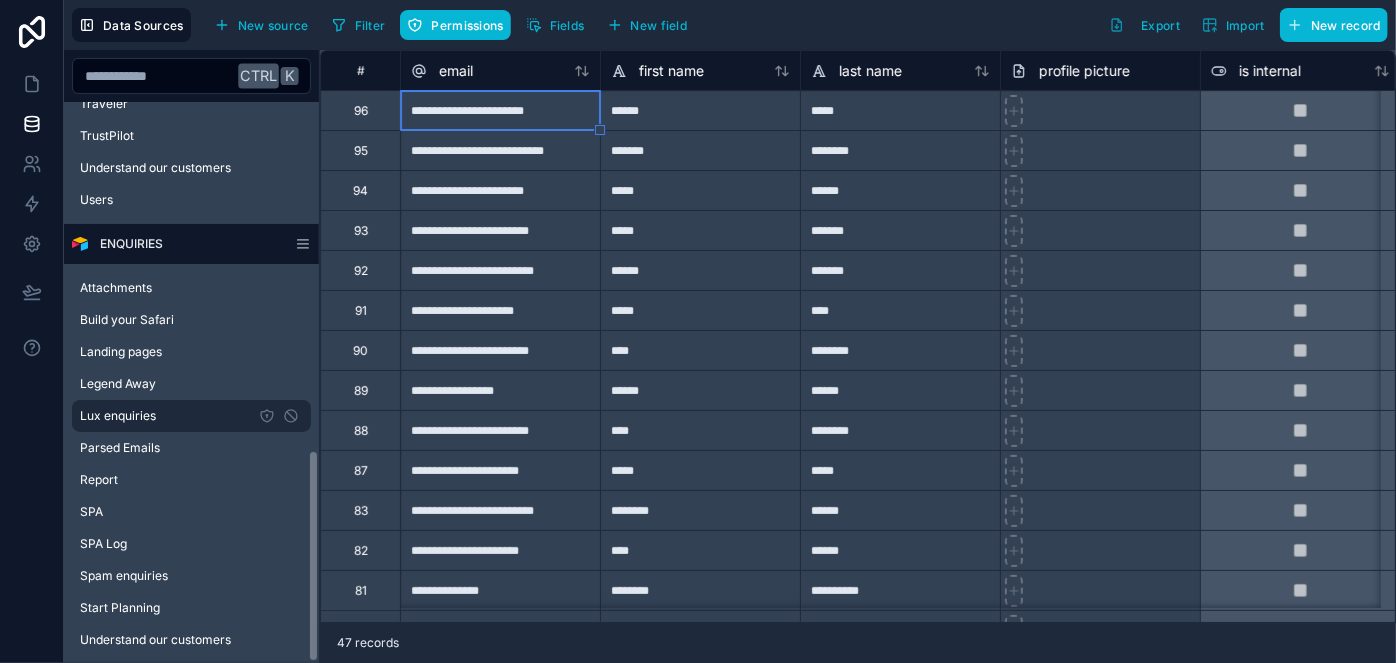 click on "Lux enquiries" at bounding box center (191, 416) 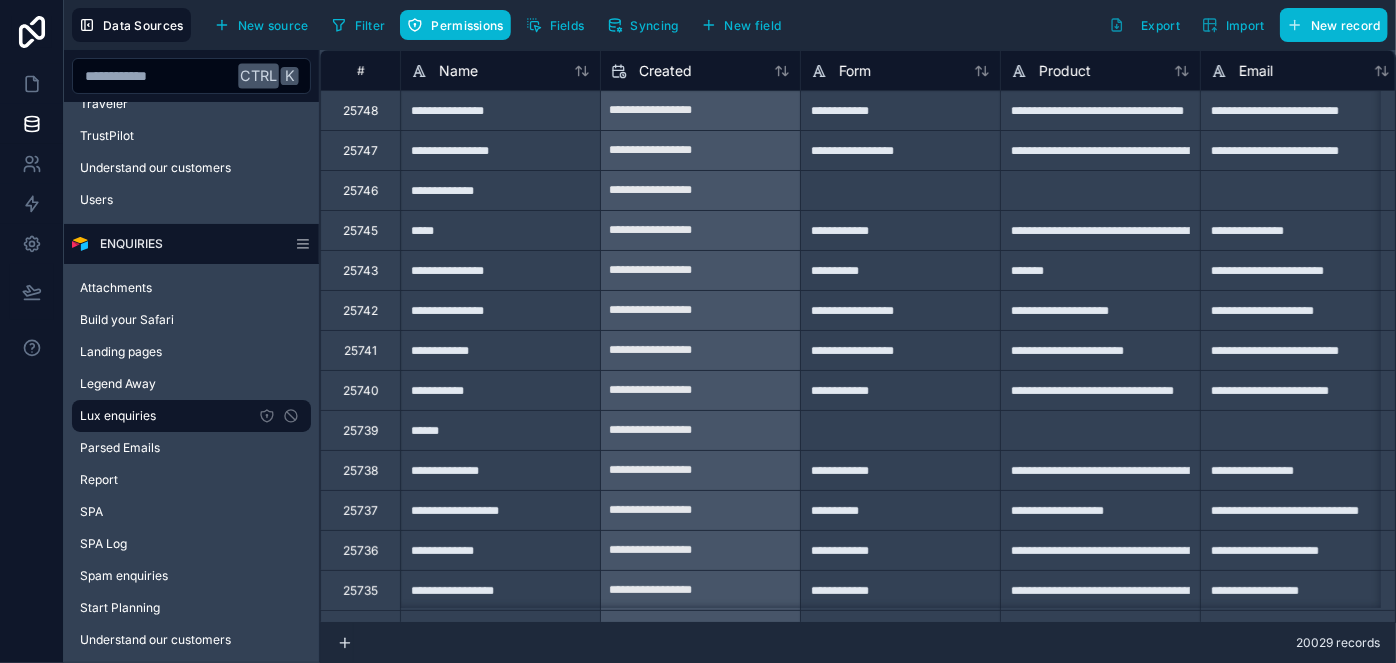 click on "**********" at bounding box center (500, 310) 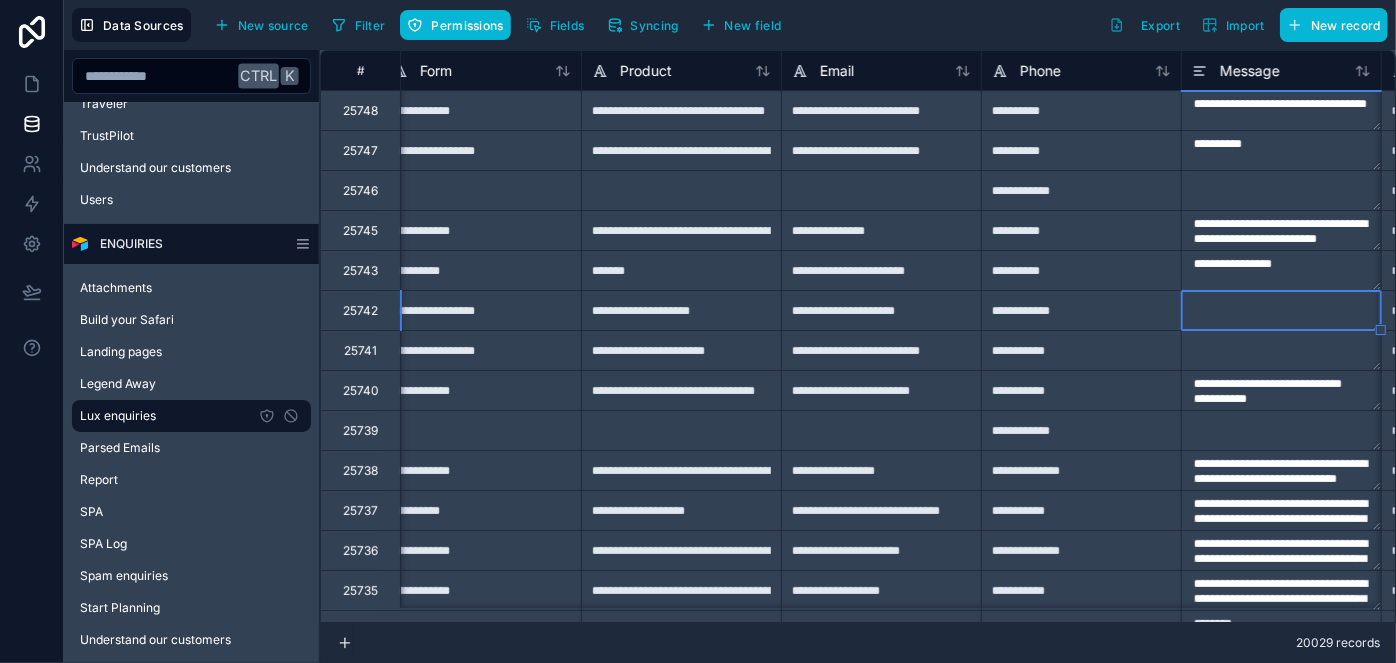 type on "**********" 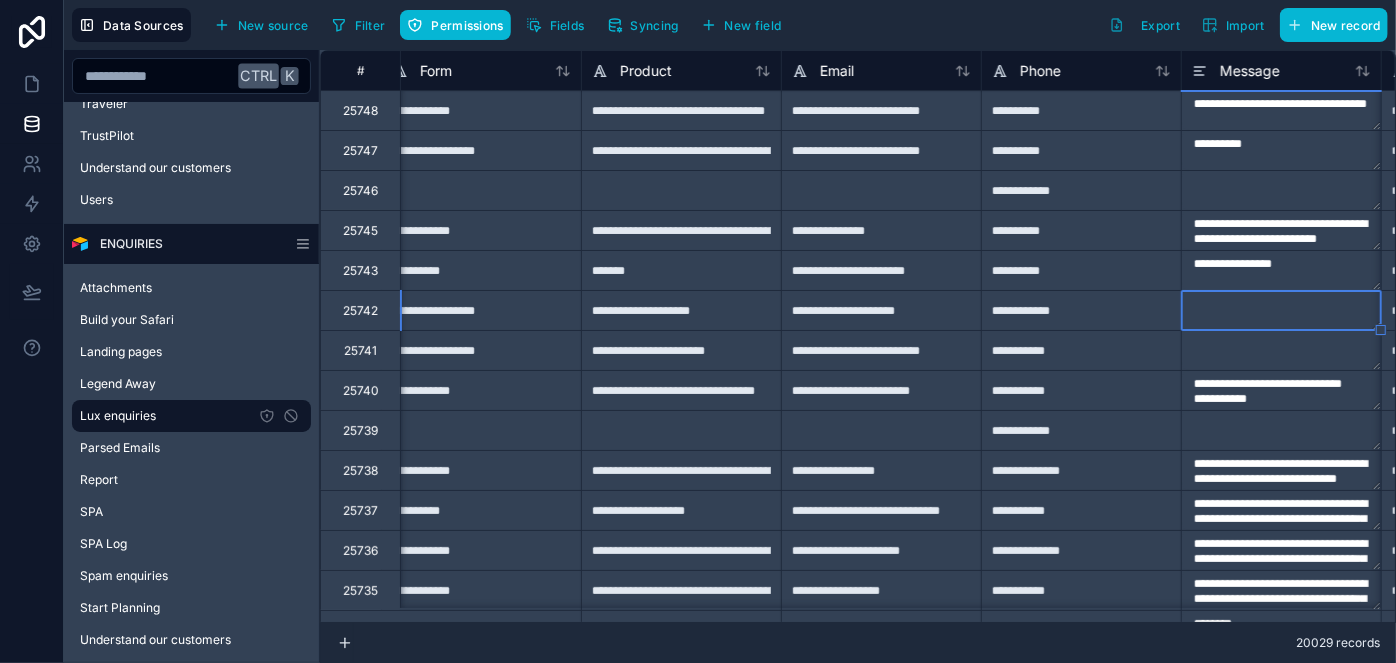 type on "**********" 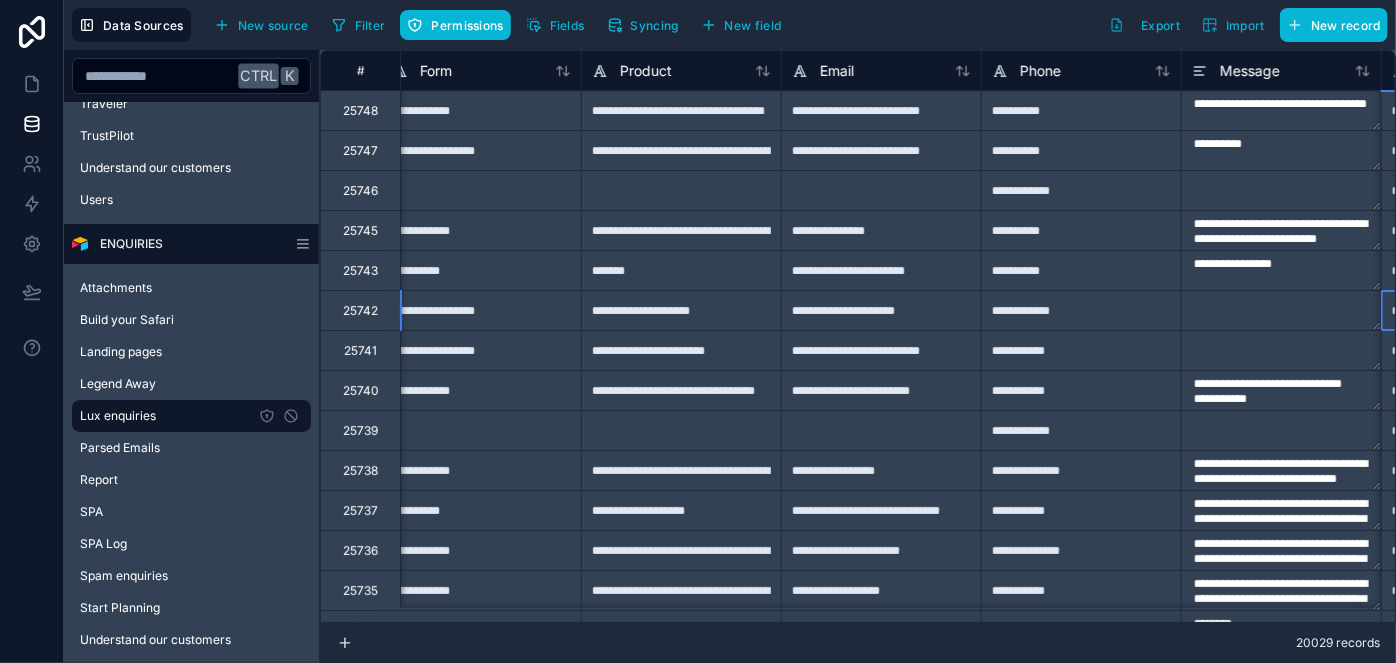scroll, scrollTop: 0, scrollLeft: 619, axis: horizontal 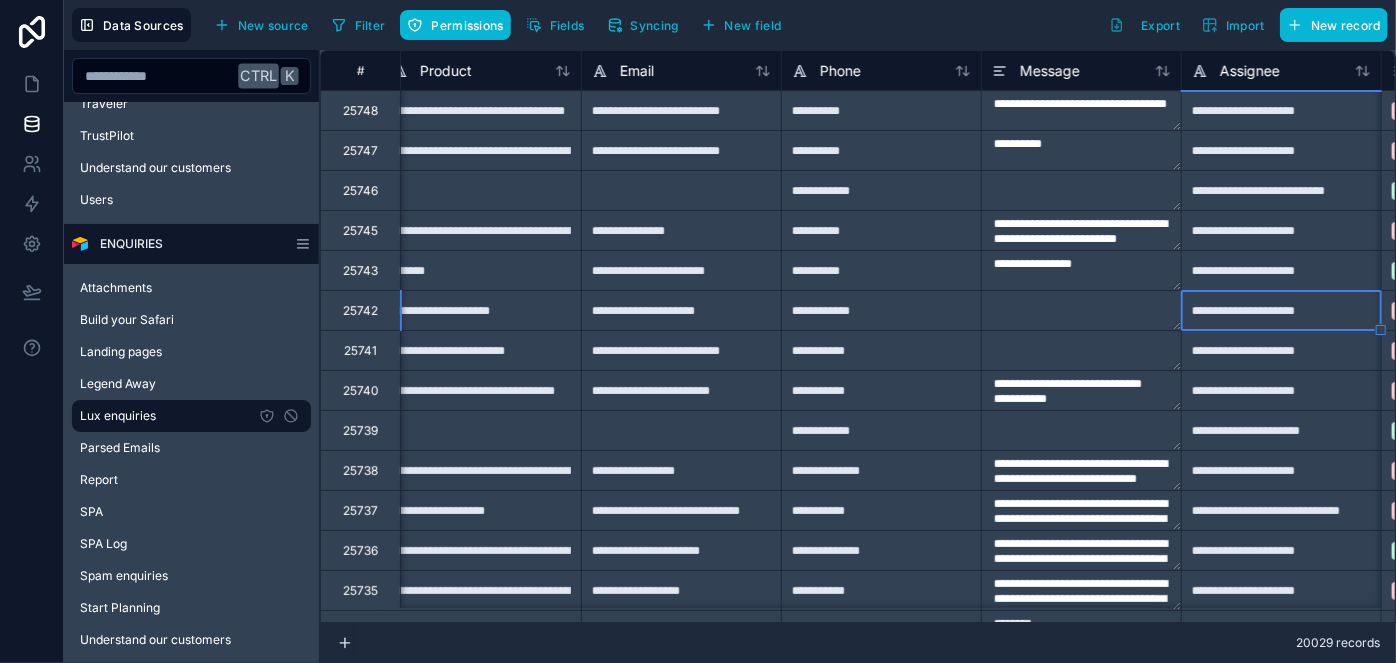 type on "**********" 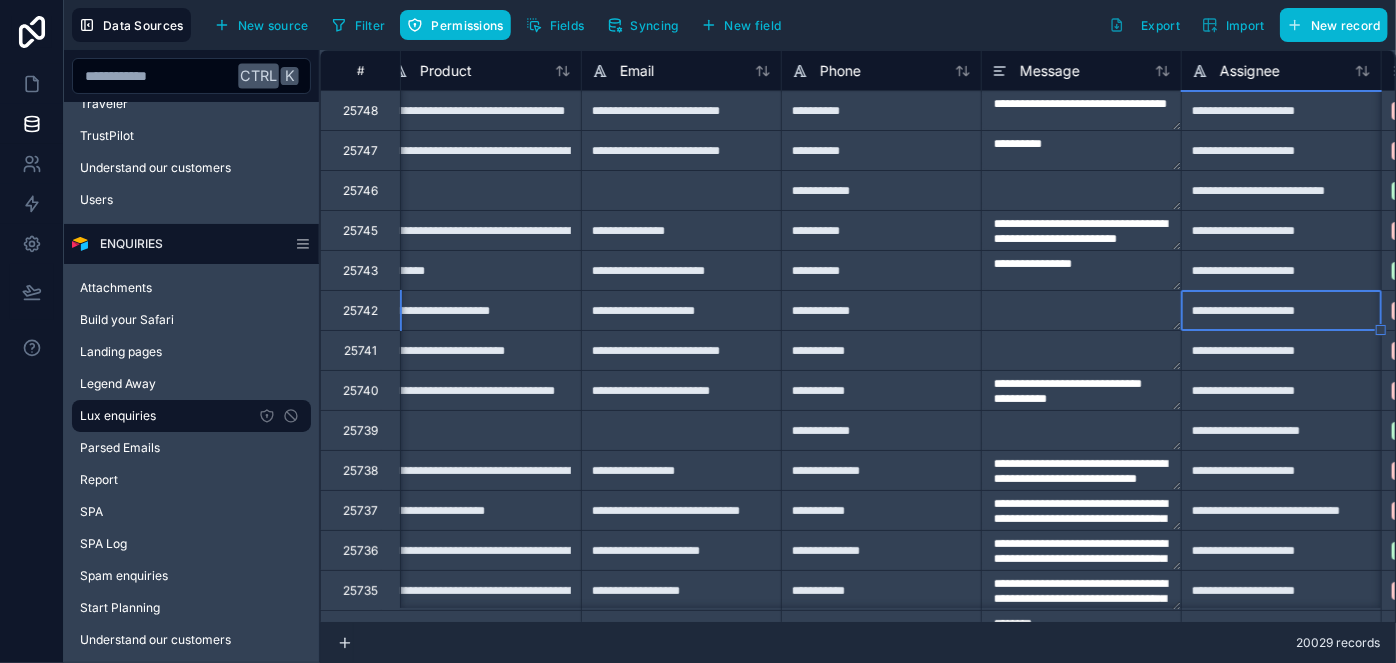 type on "**********" 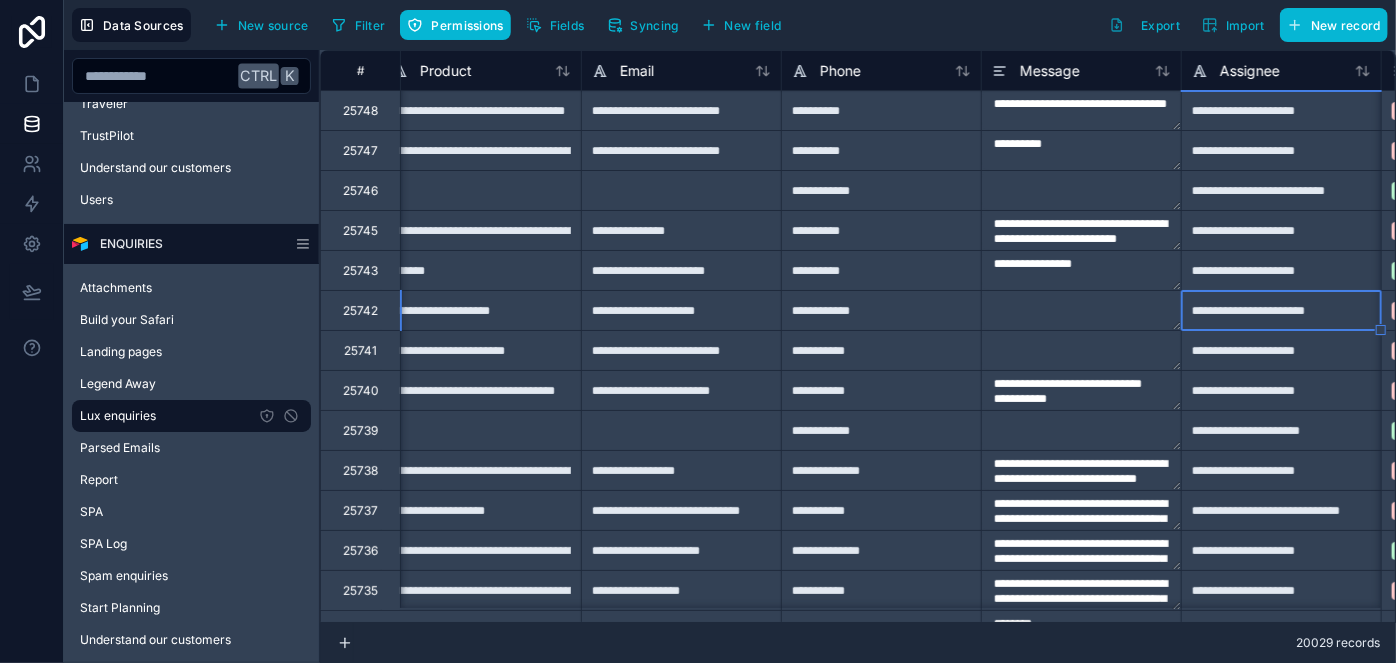 type on "**********" 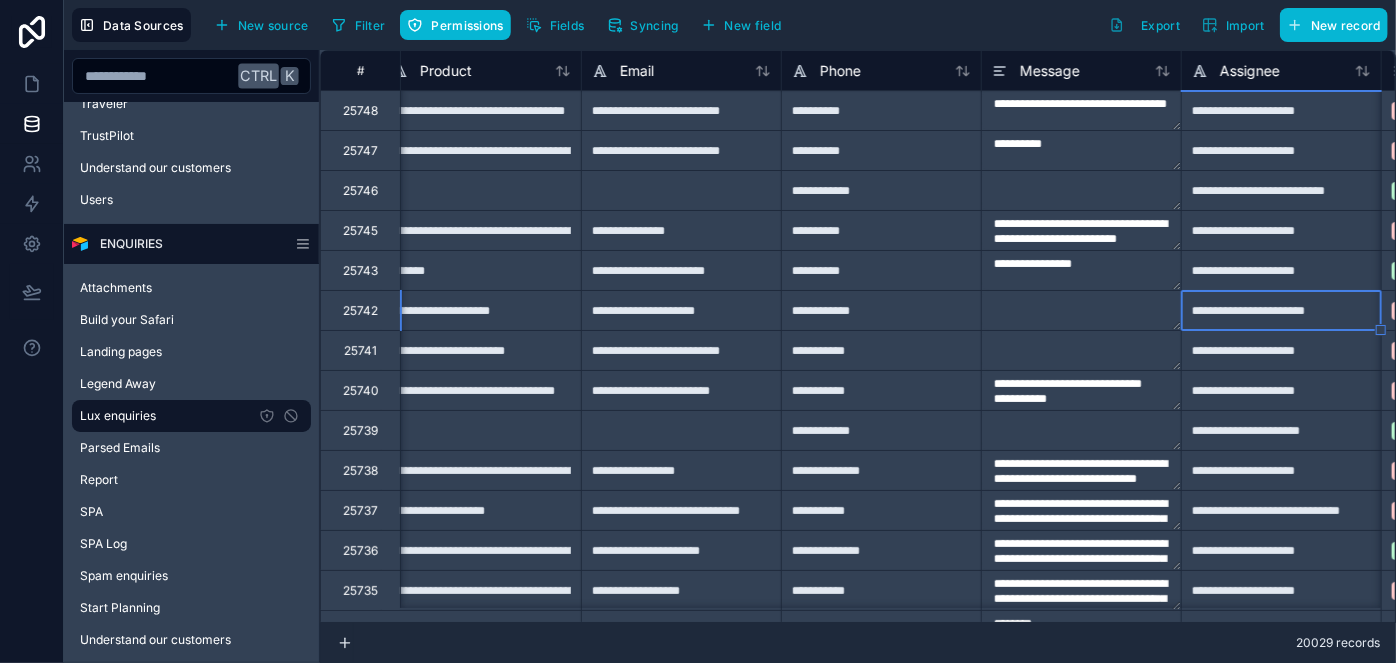 type on "**********" 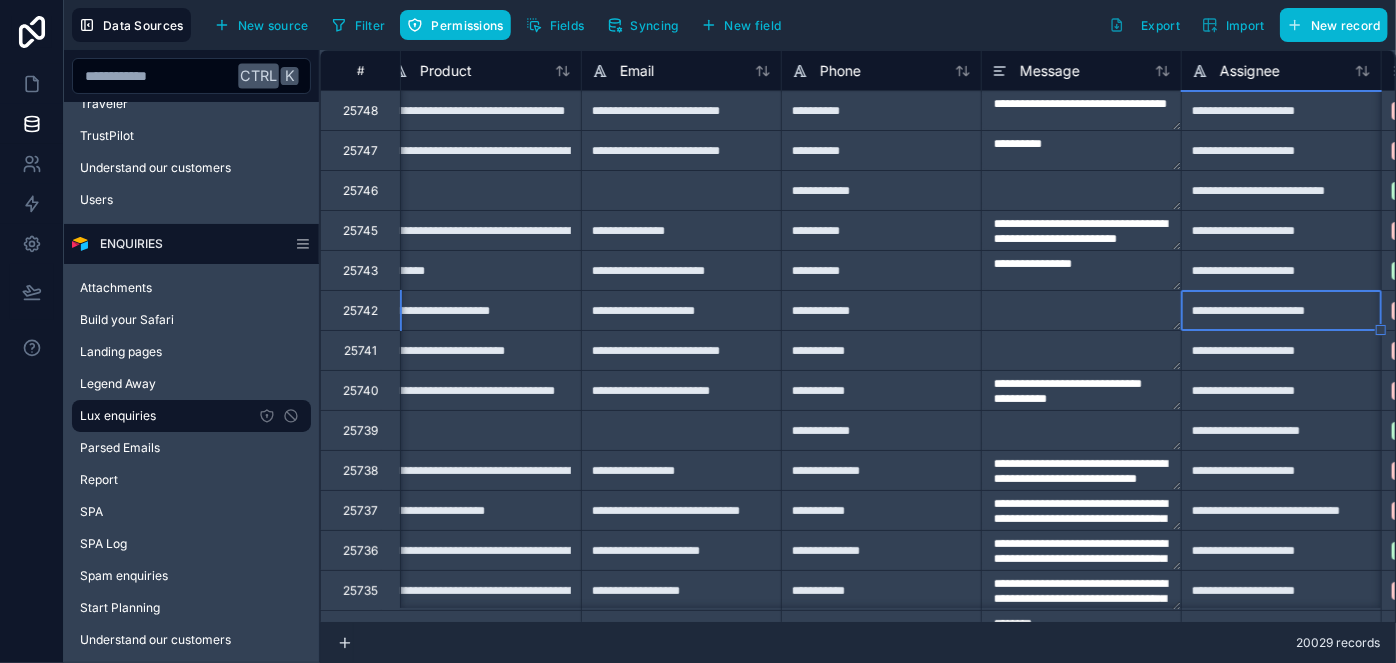 type on "**********" 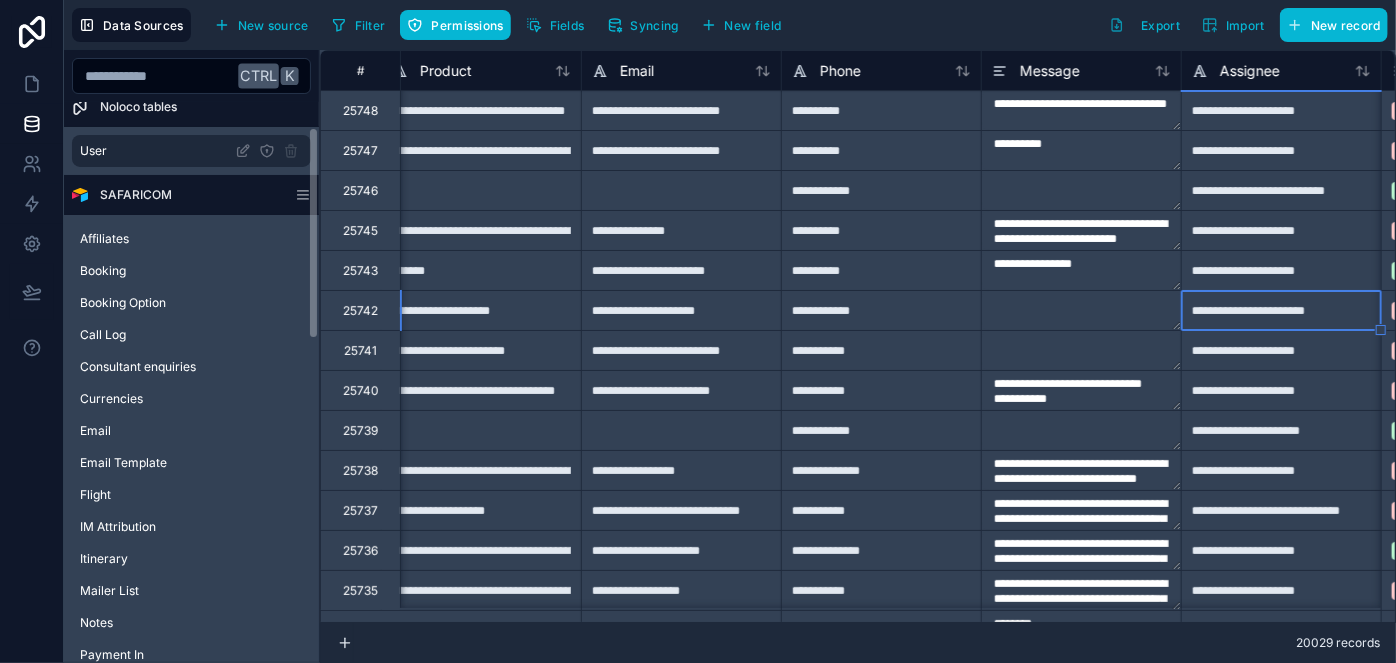 scroll, scrollTop: 0, scrollLeft: 0, axis: both 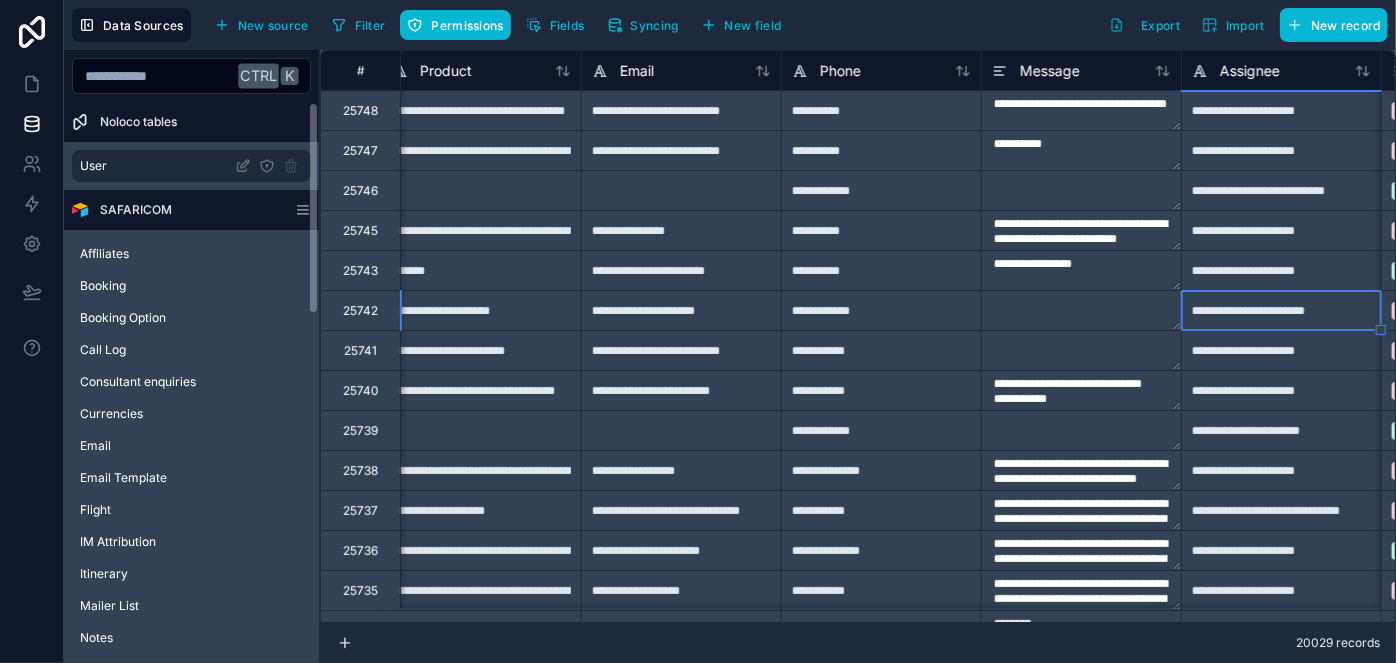 click on "User" at bounding box center (191, 166) 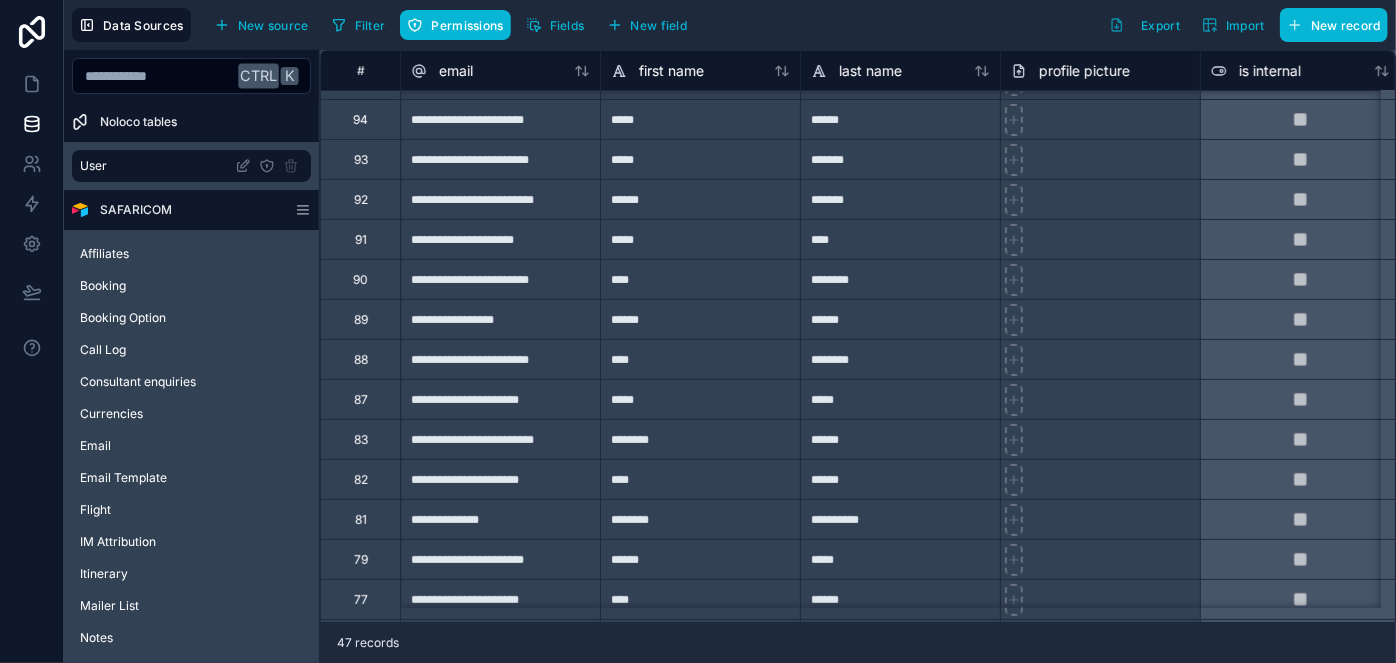 scroll, scrollTop: 0, scrollLeft: 0, axis: both 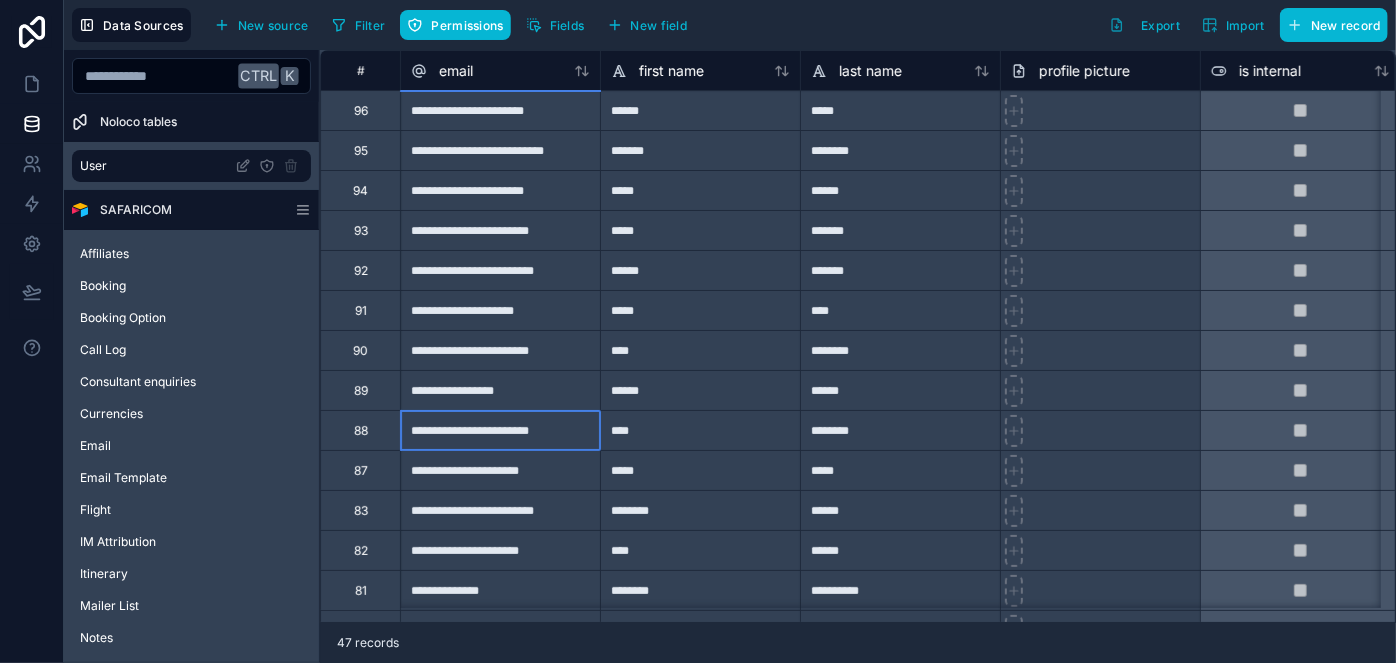 click on "**********" at bounding box center (500, 430) 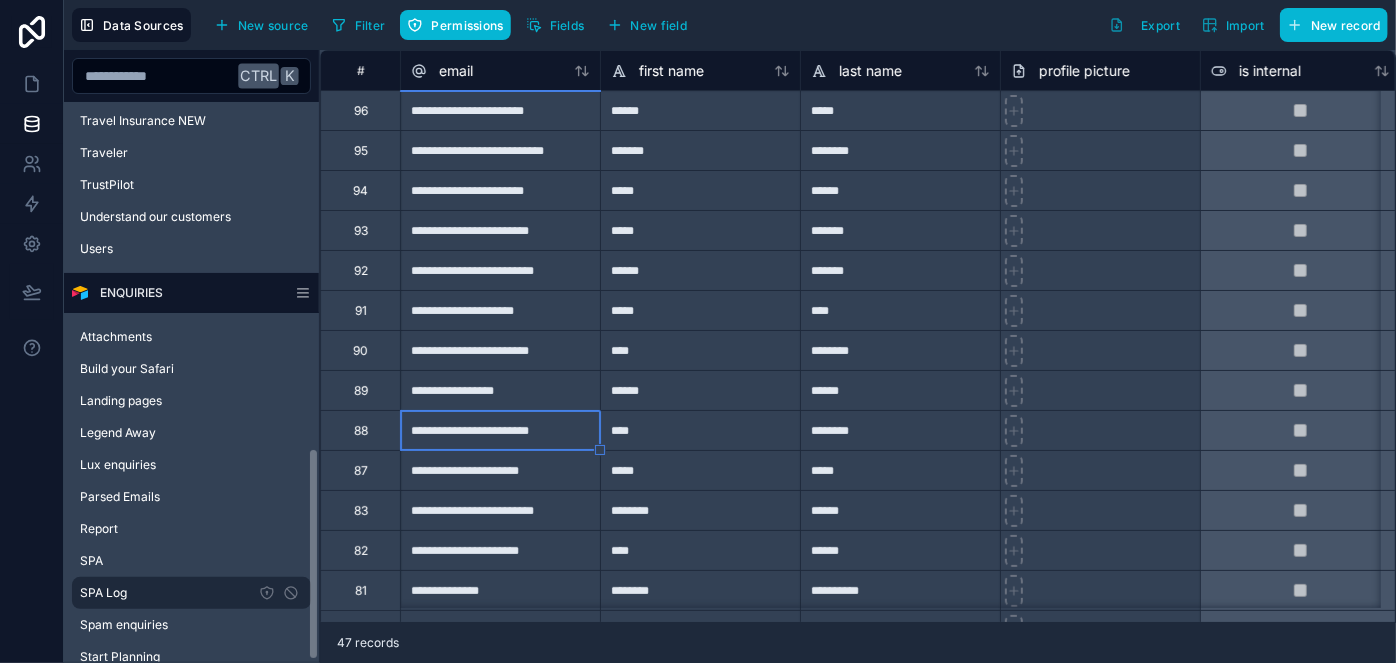 scroll, scrollTop: 918, scrollLeft: 0, axis: vertical 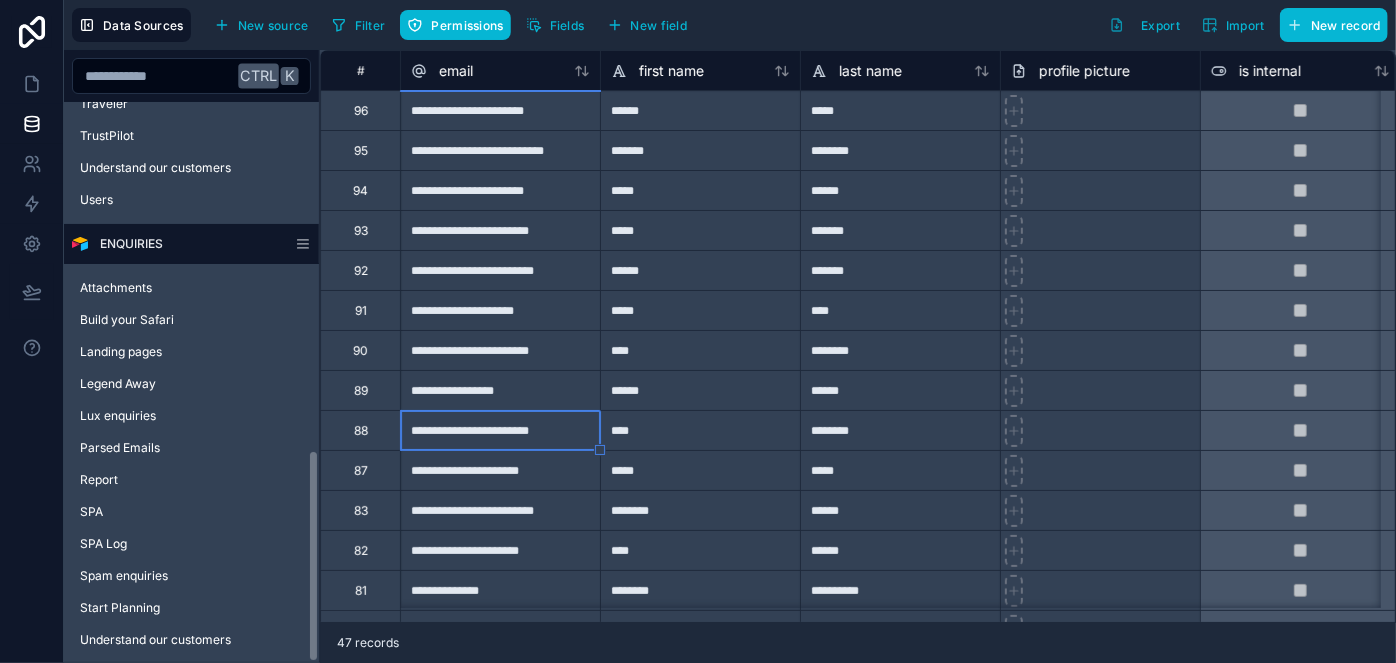 click on "Lux enquiries" at bounding box center [118, 416] 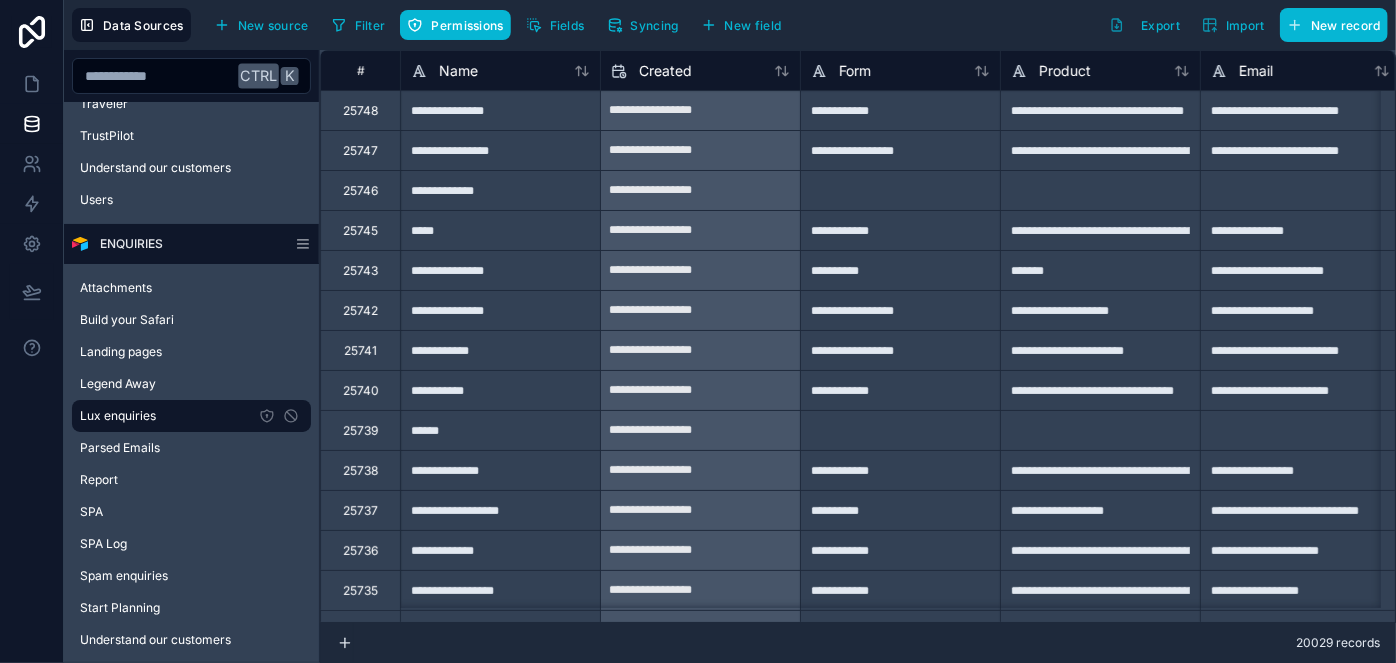 click on "**********" at bounding box center [500, 390] 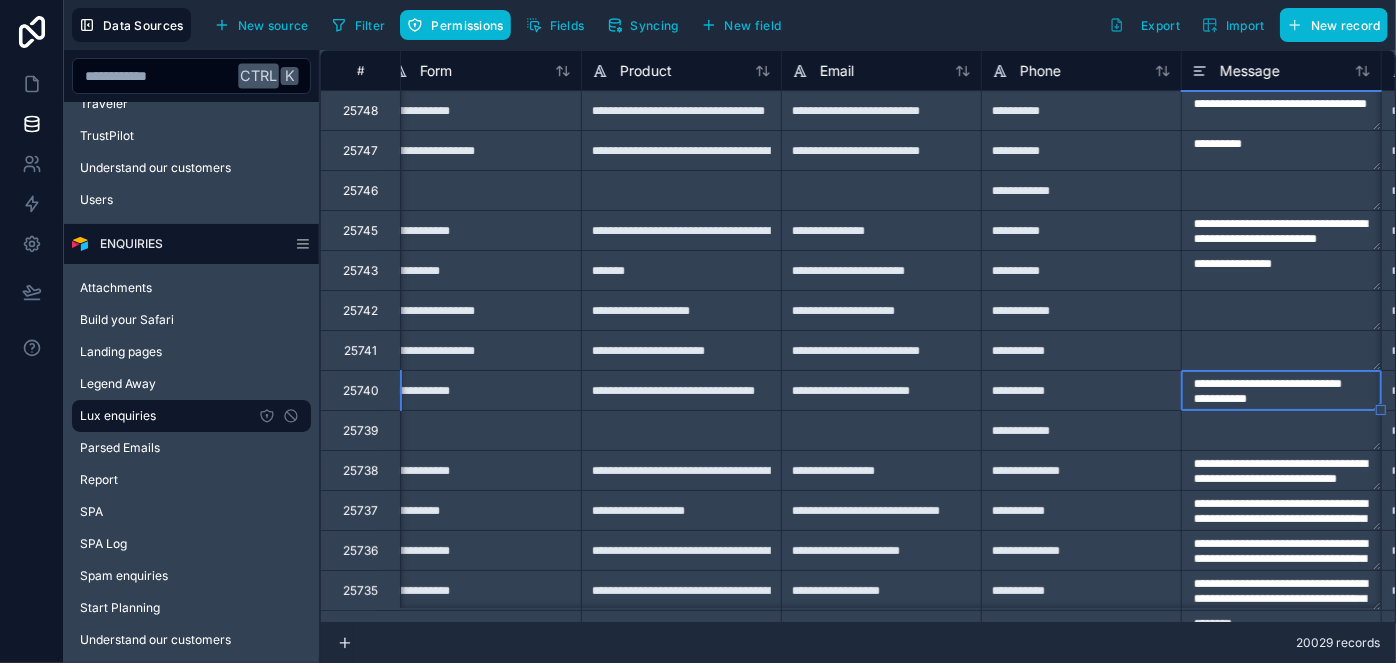 type on "**********" 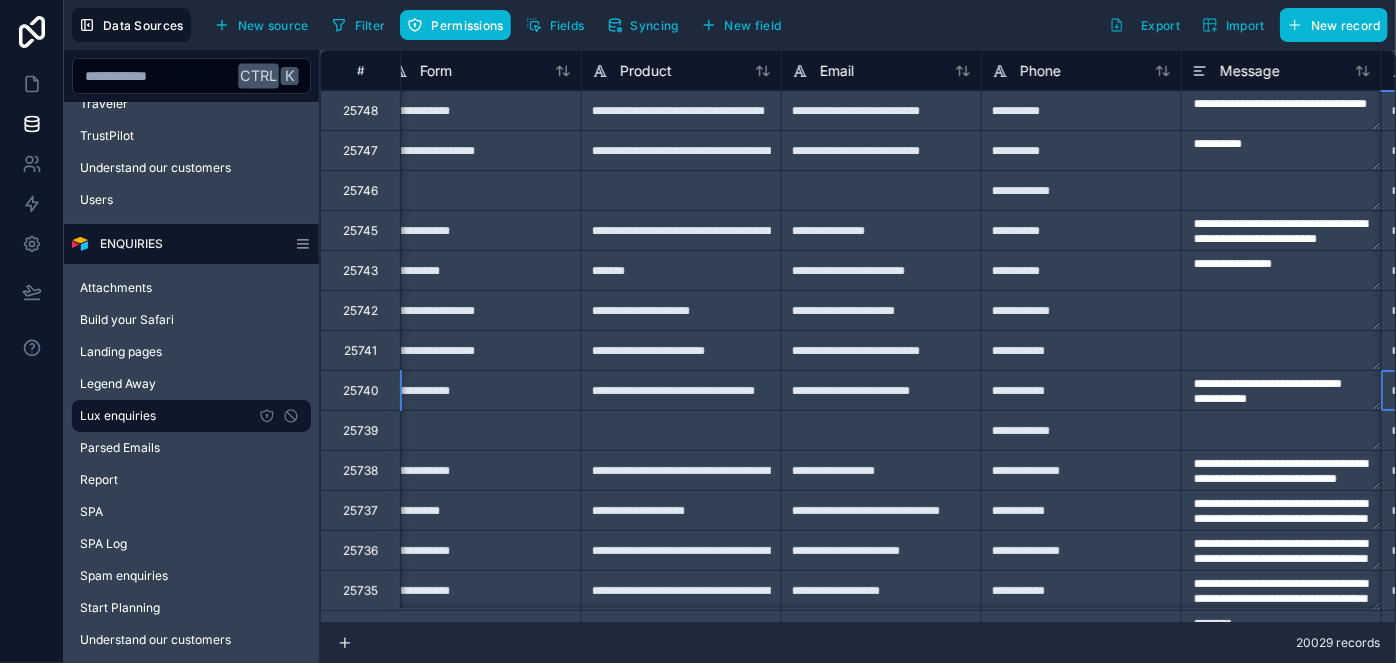 scroll, scrollTop: 0, scrollLeft: 619, axis: horizontal 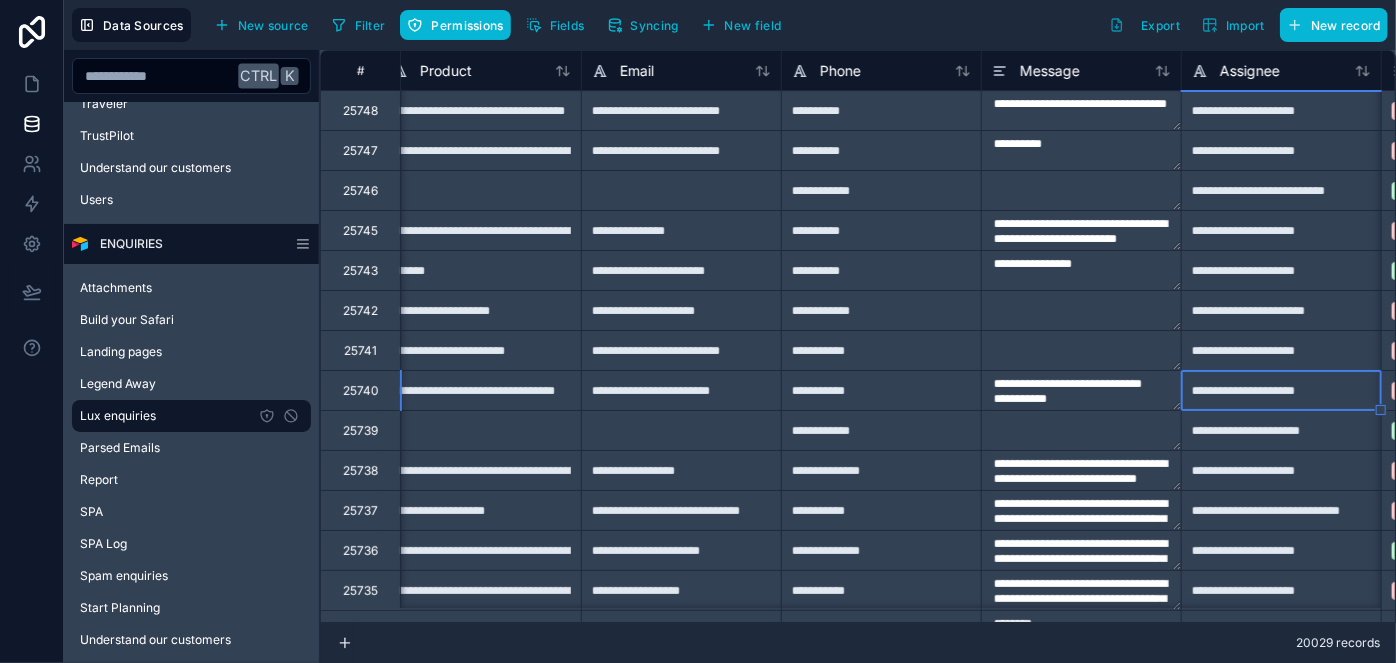 type on "**********" 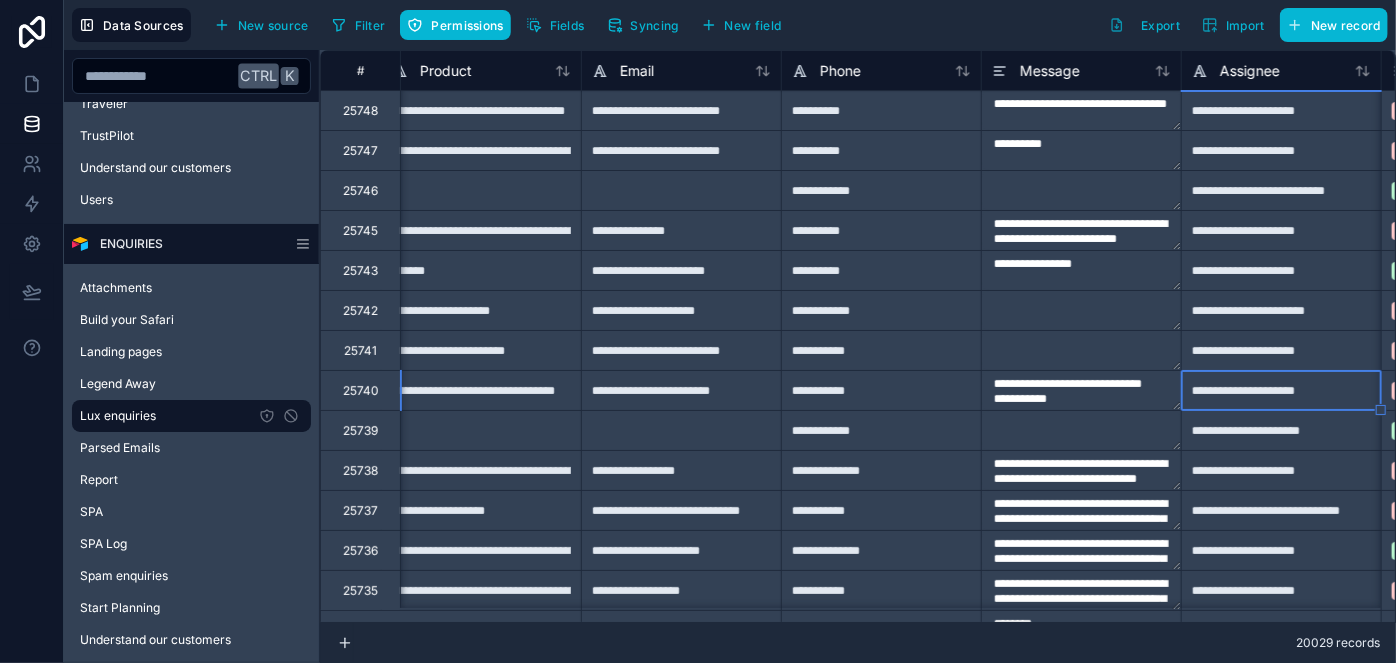 type on "**********" 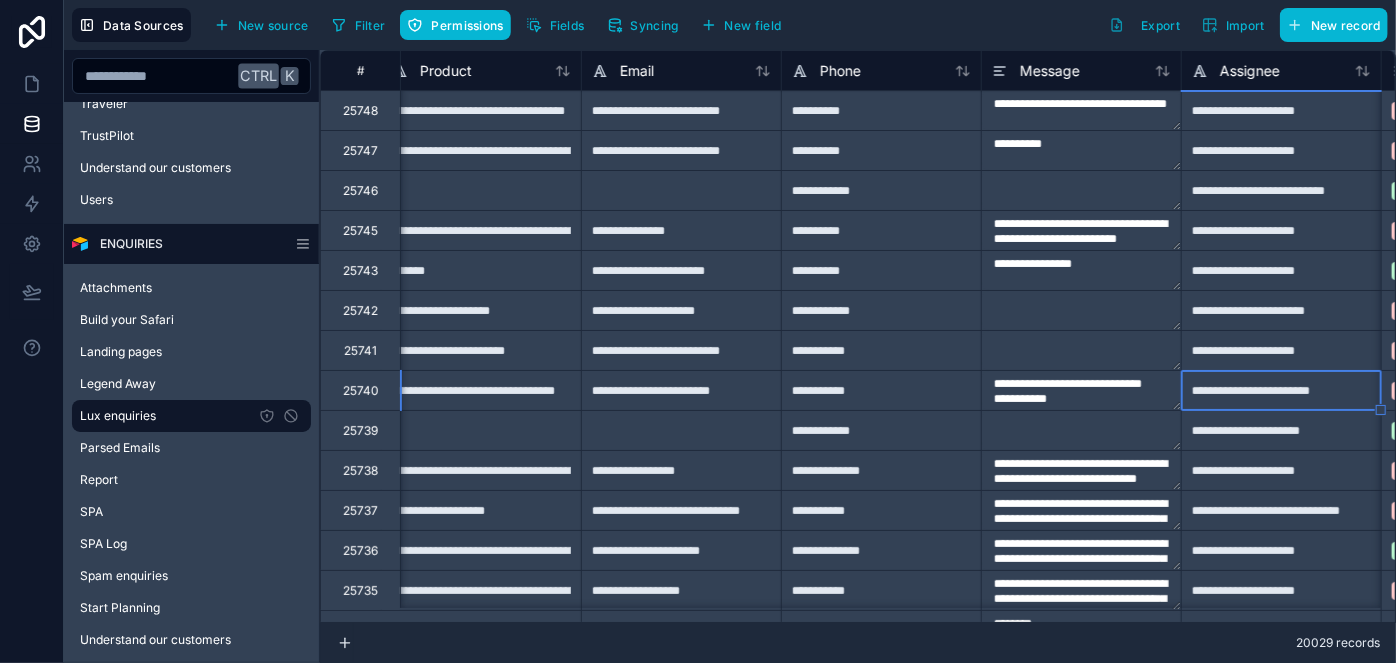 type on "**********" 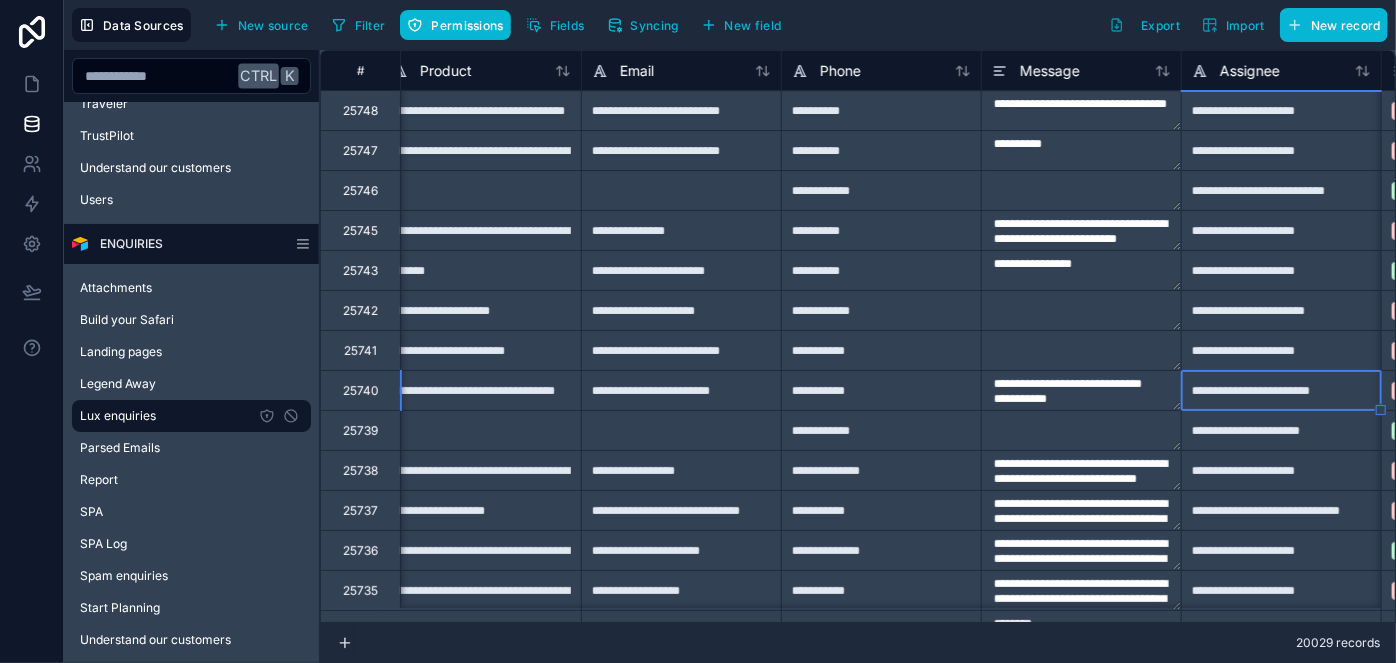 type on "**********" 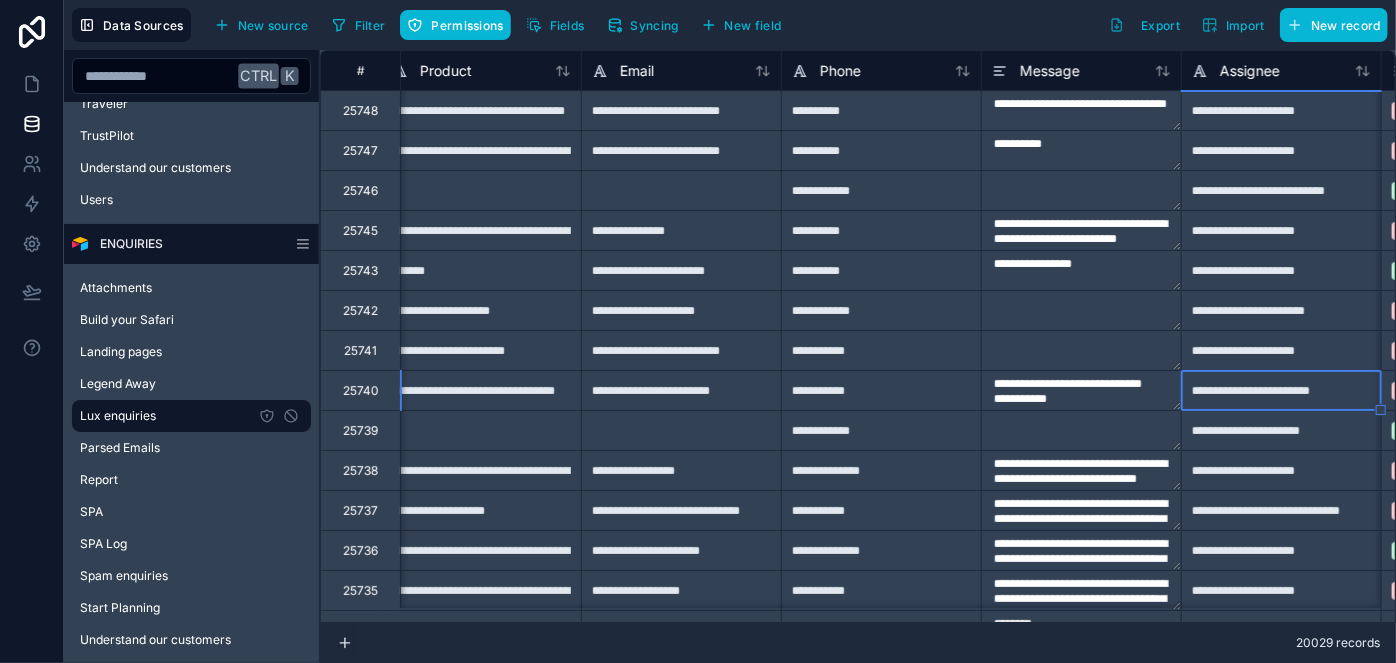 type on "**********" 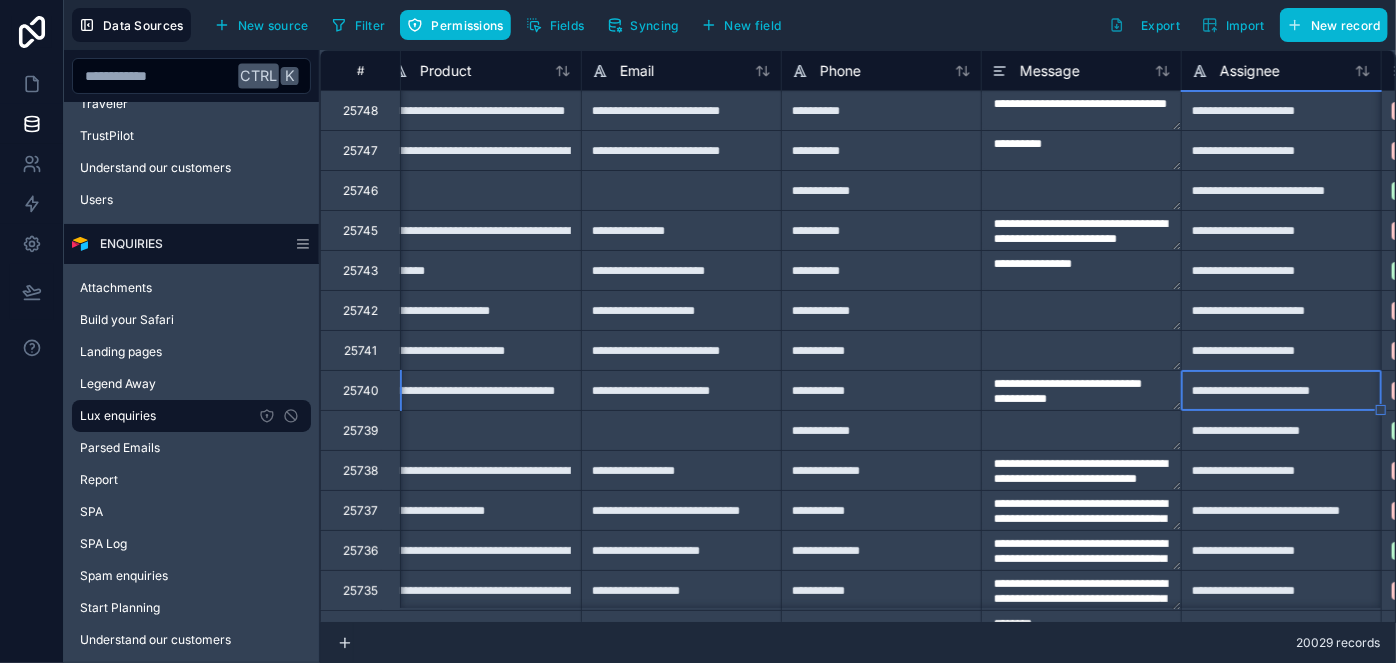 type on "**********" 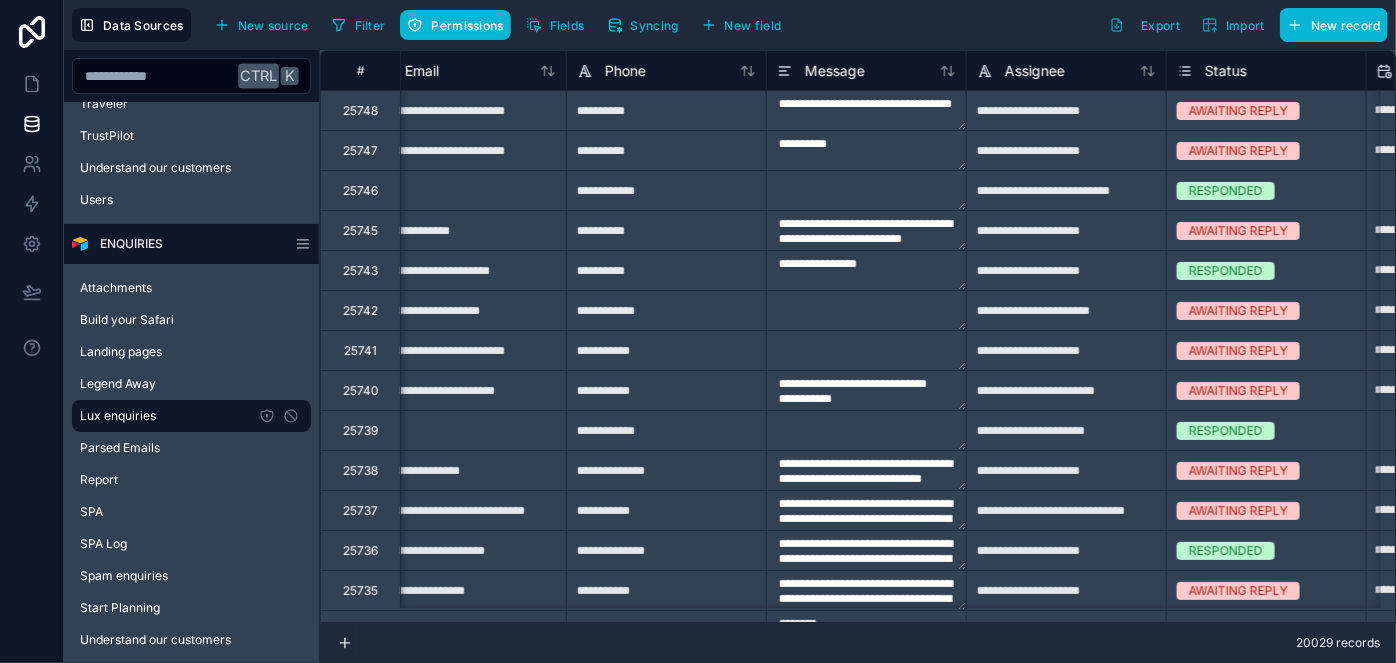 scroll, scrollTop: 0, scrollLeft: 1056, axis: horizontal 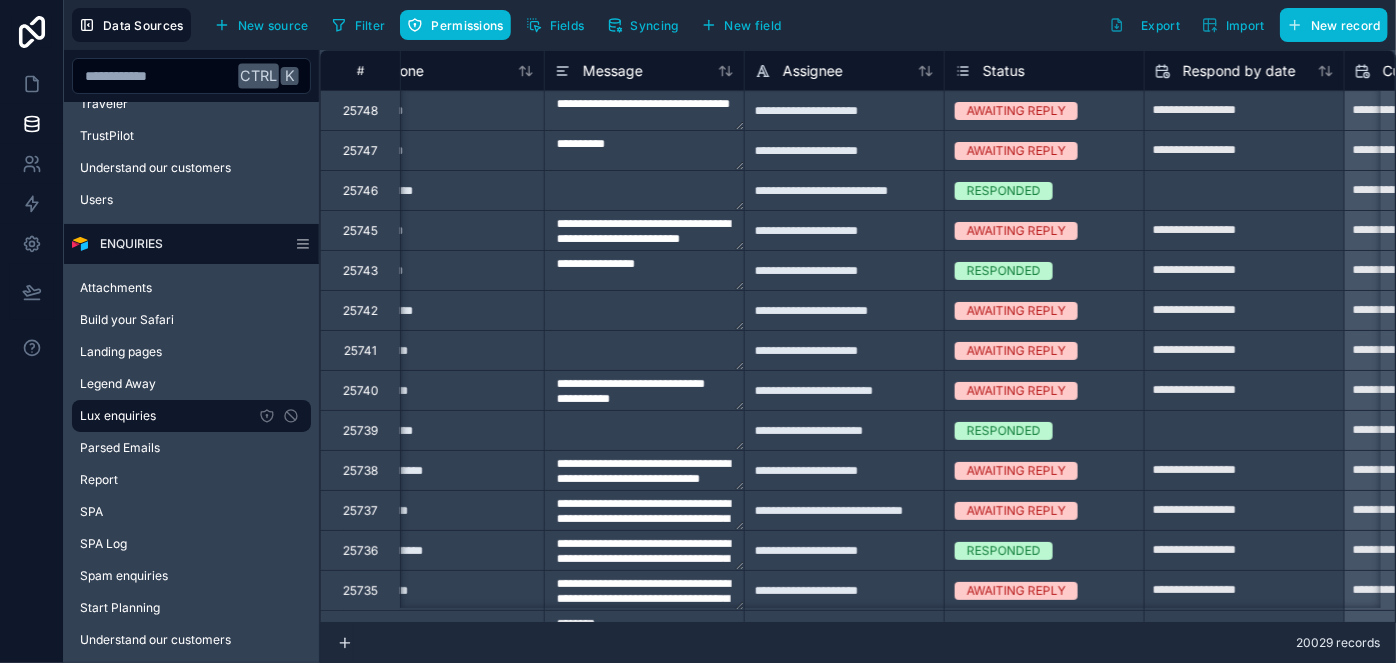 type on "**********" 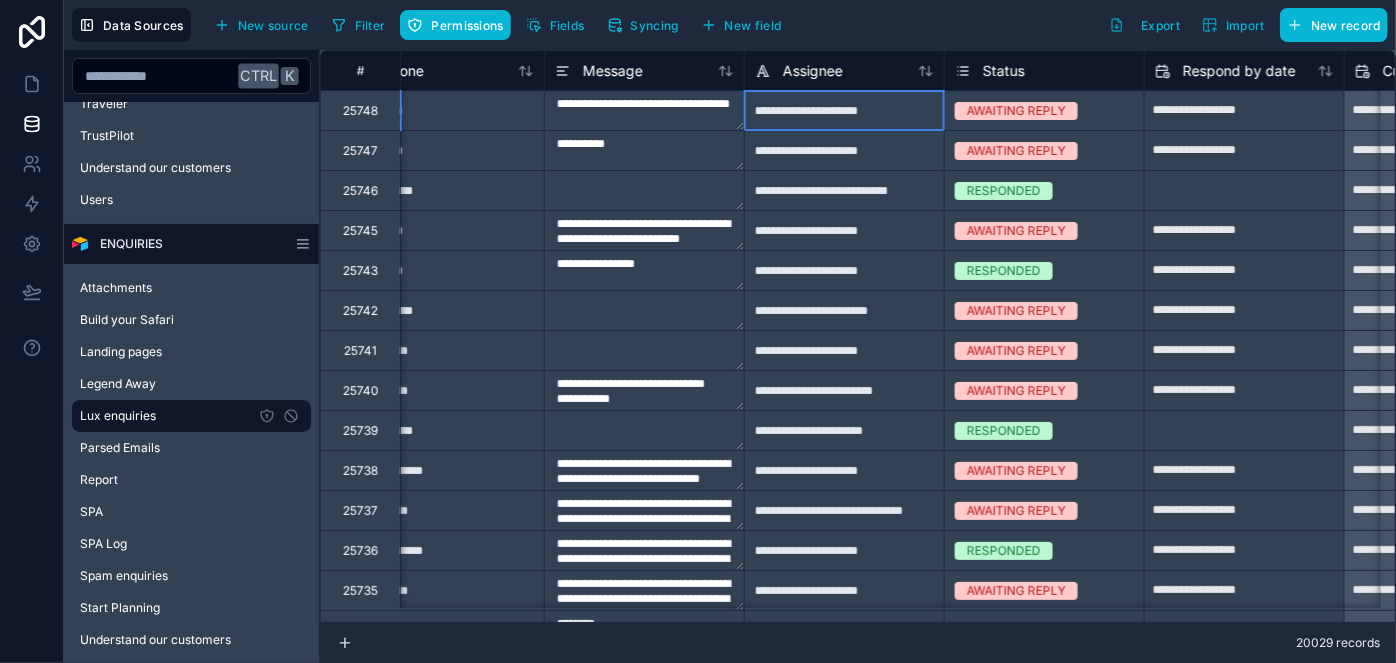 click on "**********" at bounding box center [844, 110] 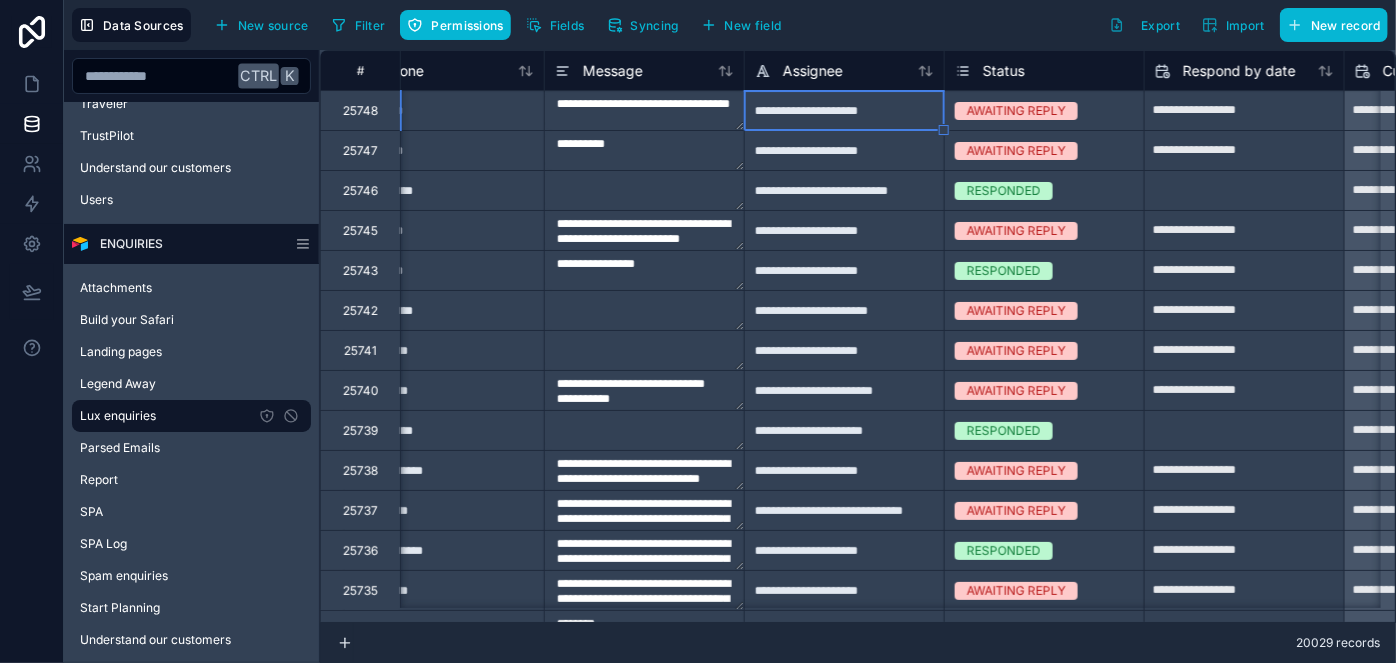 type on "**********" 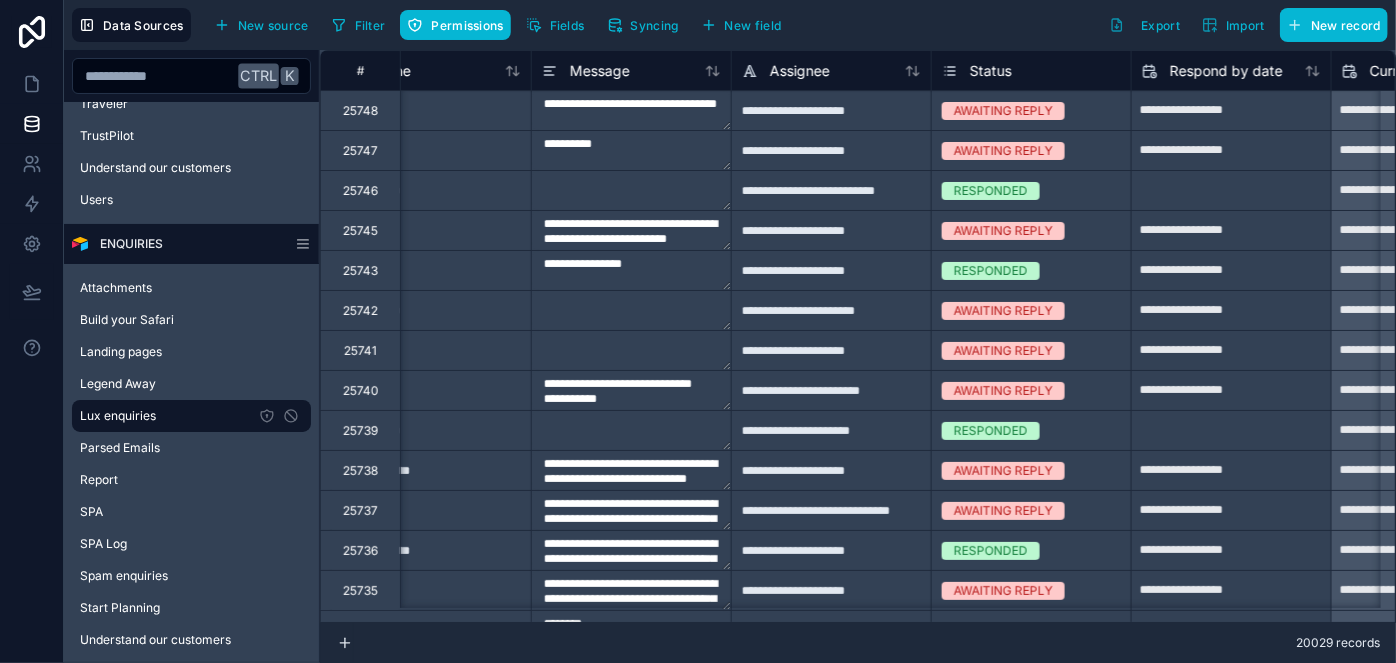 scroll, scrollTop: 0, scrollLeft: 1161, axis: horizontal 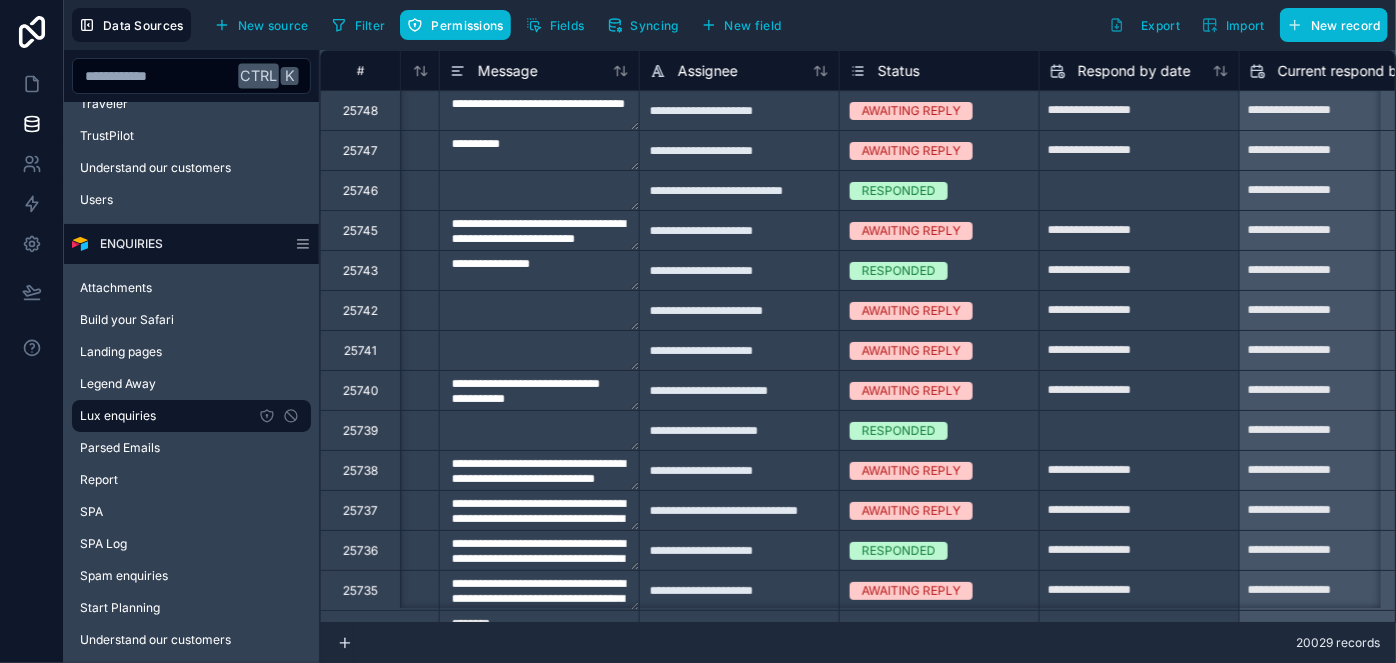 type on "**********" 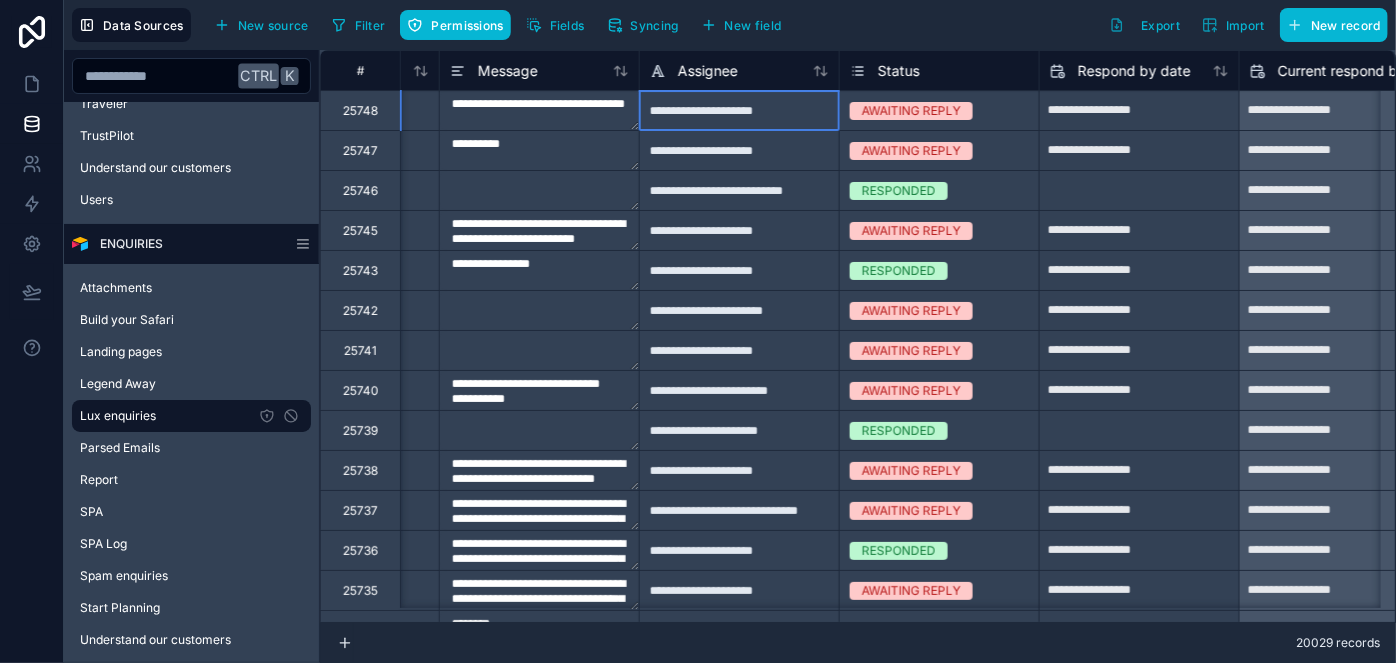 click on "**********" at bounding box center (739, 110) 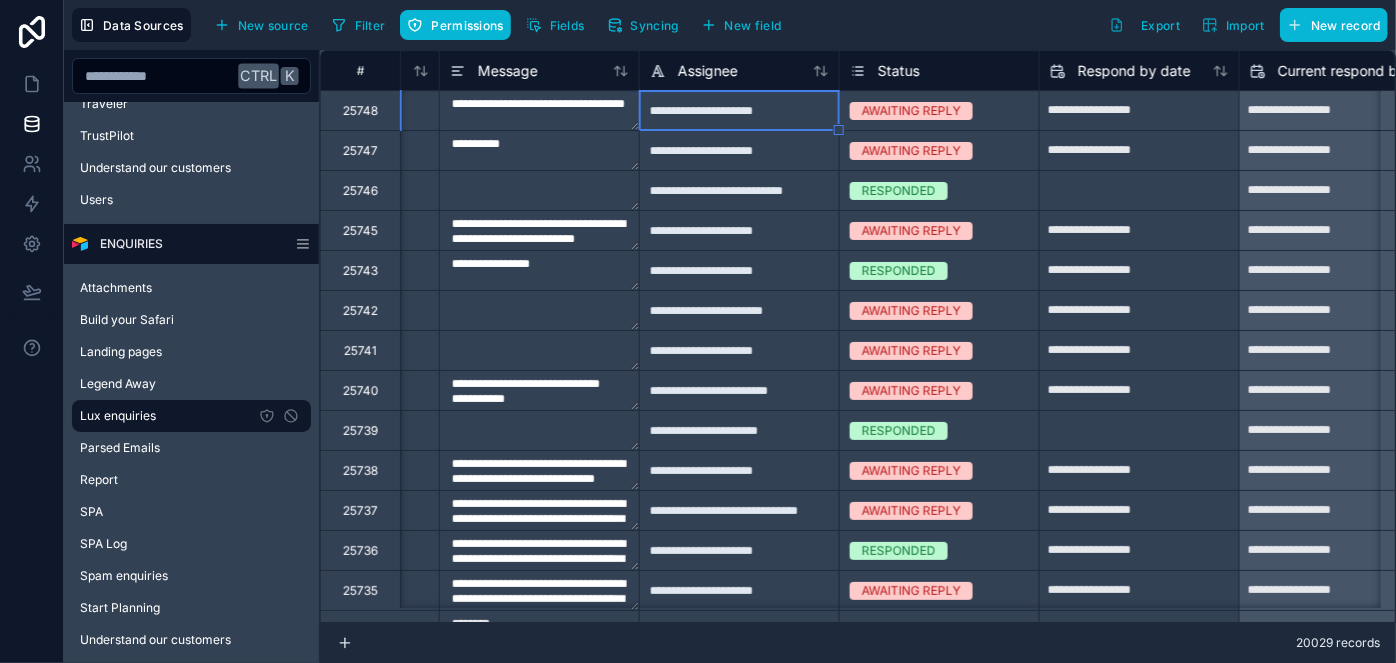 type on "**********" 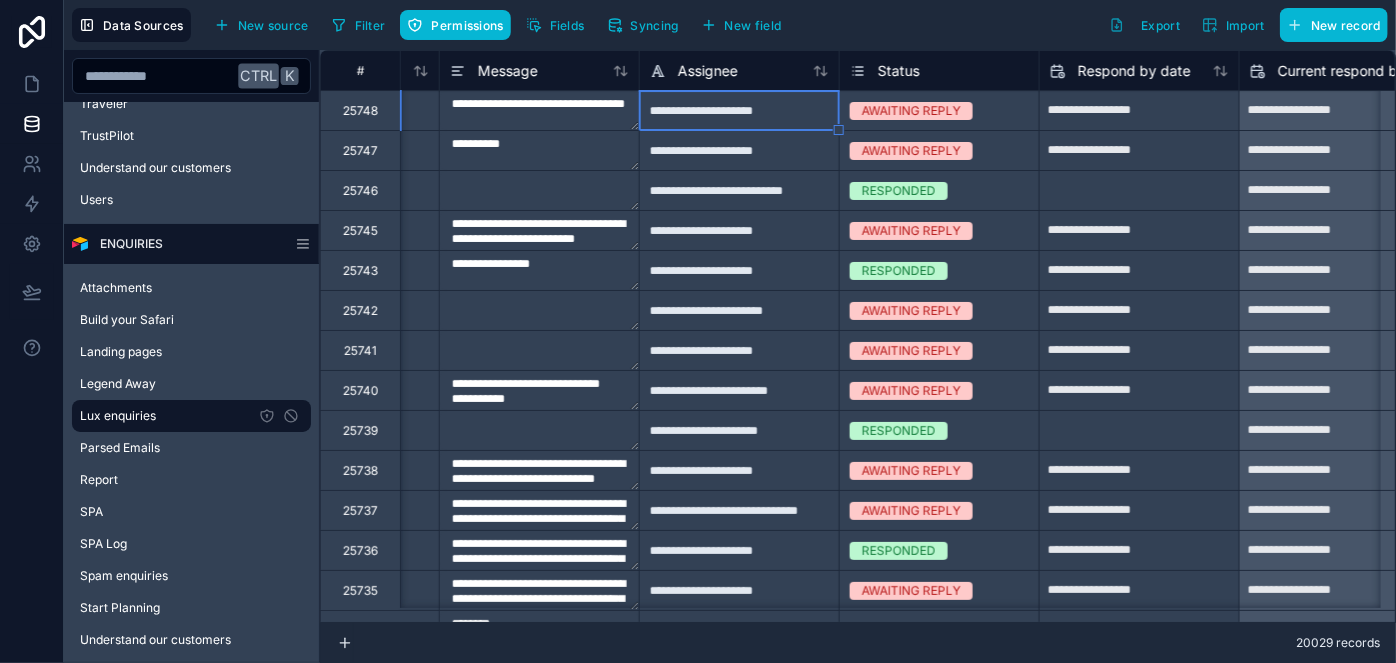 type on "**********" 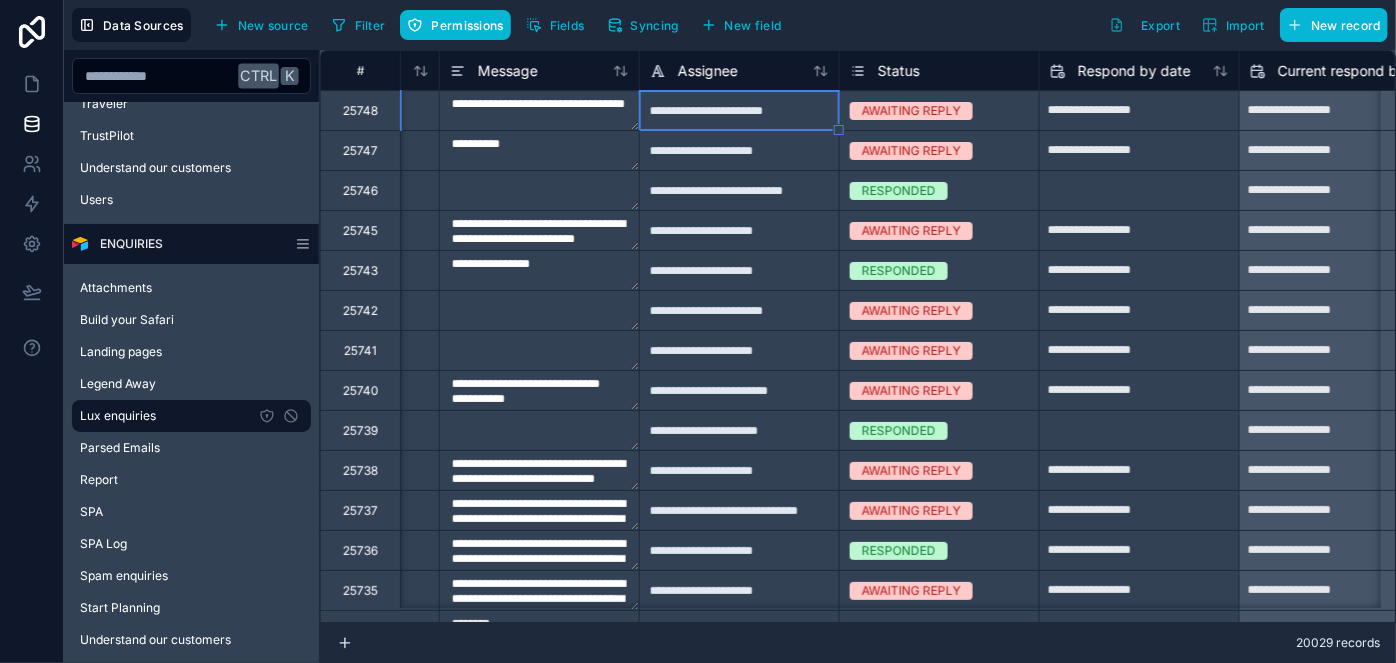 type on "**********" 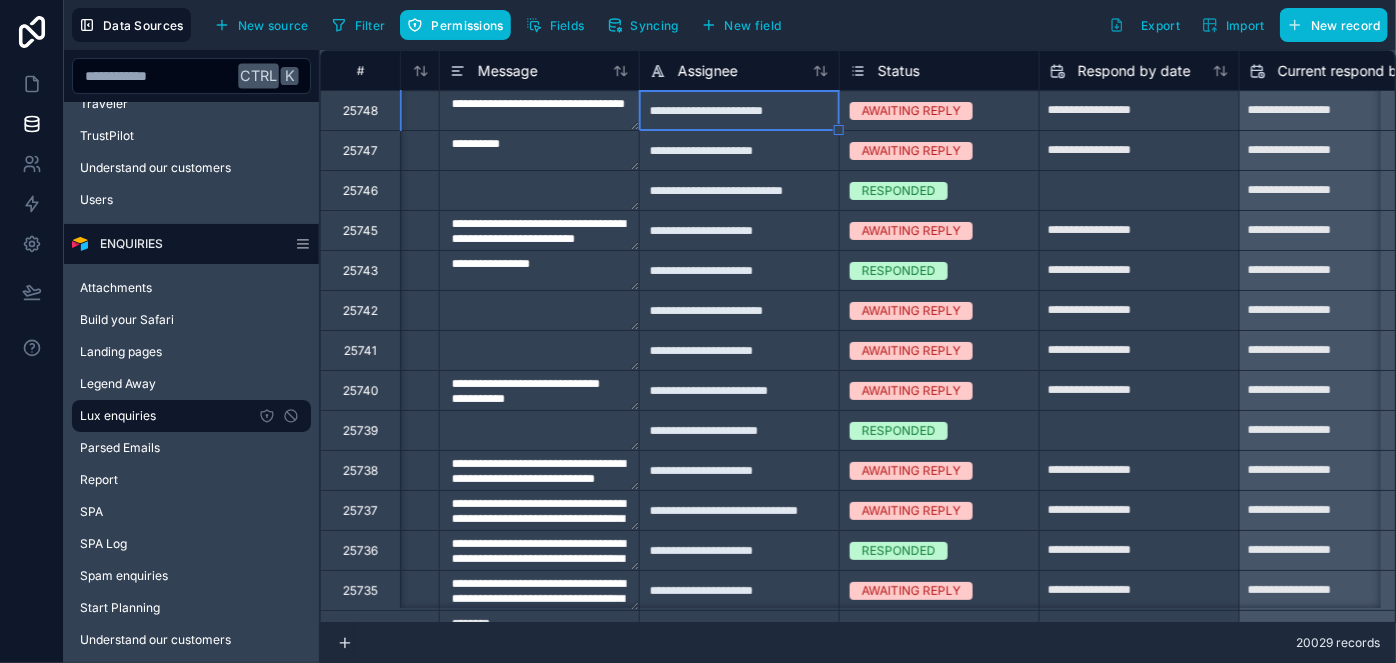 type on "**********" 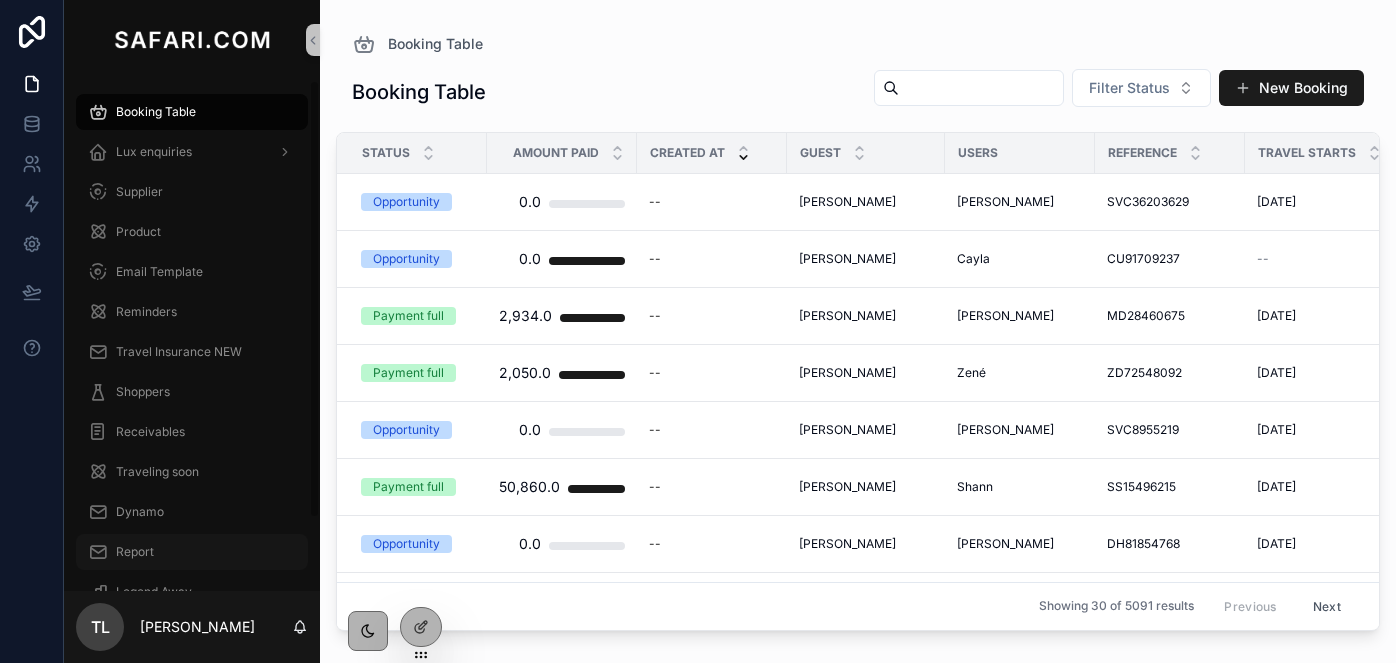 scroll, scrollTop: 0, scrollLeft: 0, axis: both 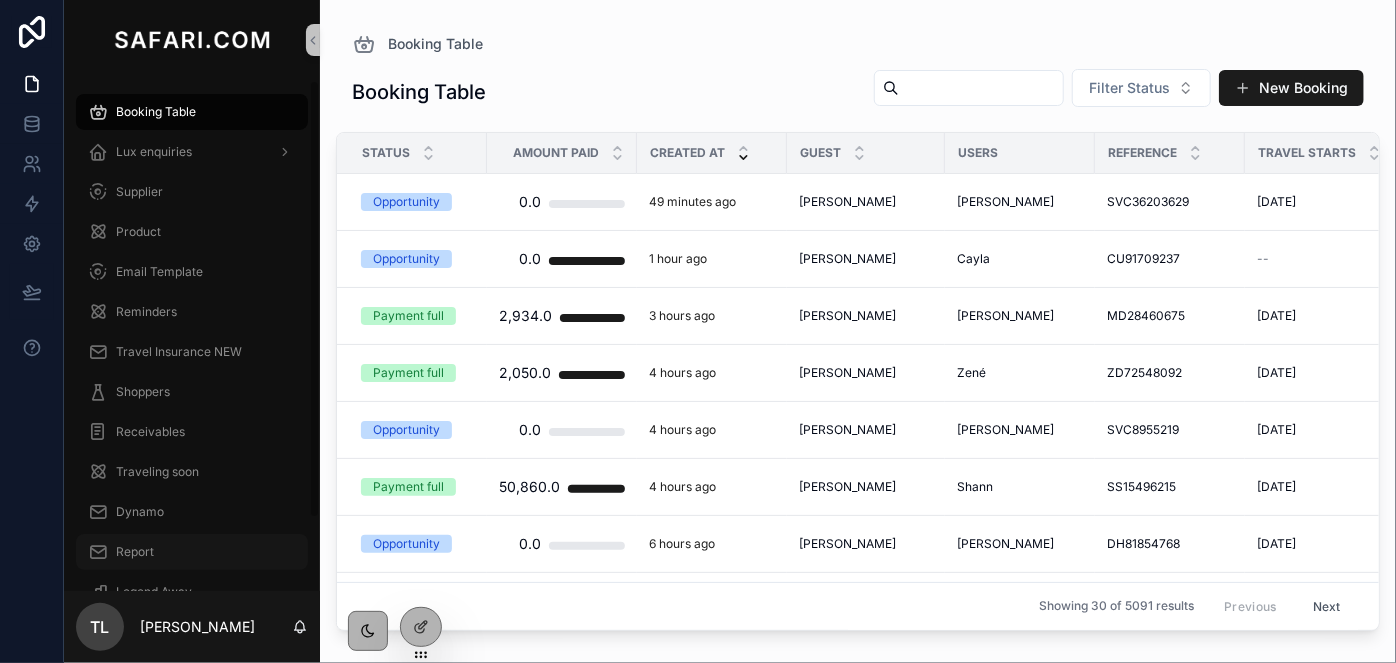 click on "Report" at bounding box center [135, 552] 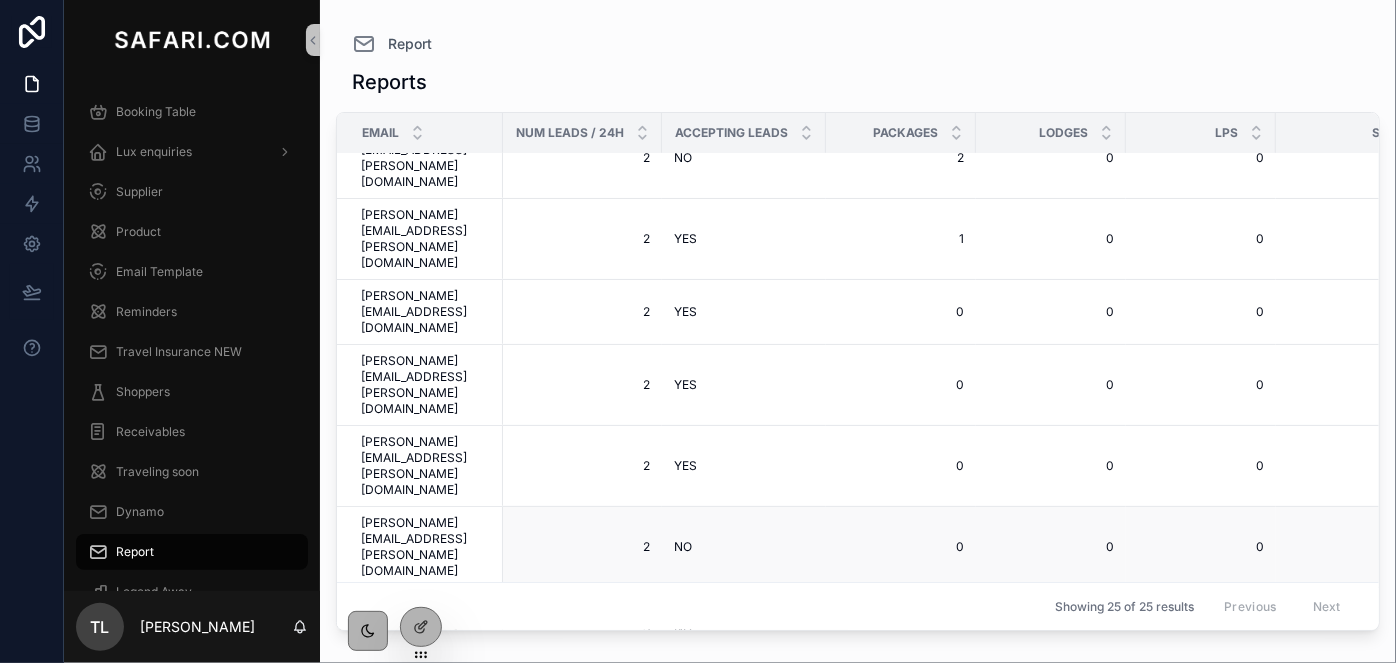scroll, scrollTop: 786, scrollLeft: 0, axis: vertical 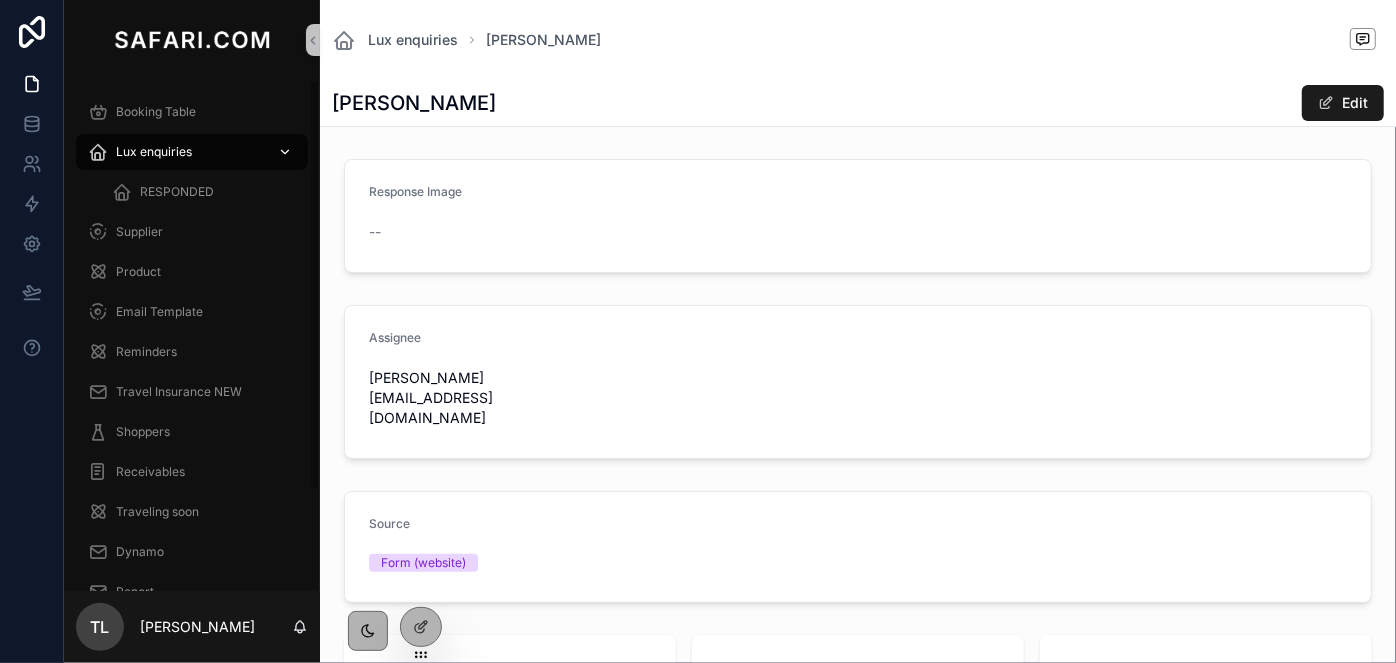 click on "Lux enquiries" at bounding box center (154, 152) 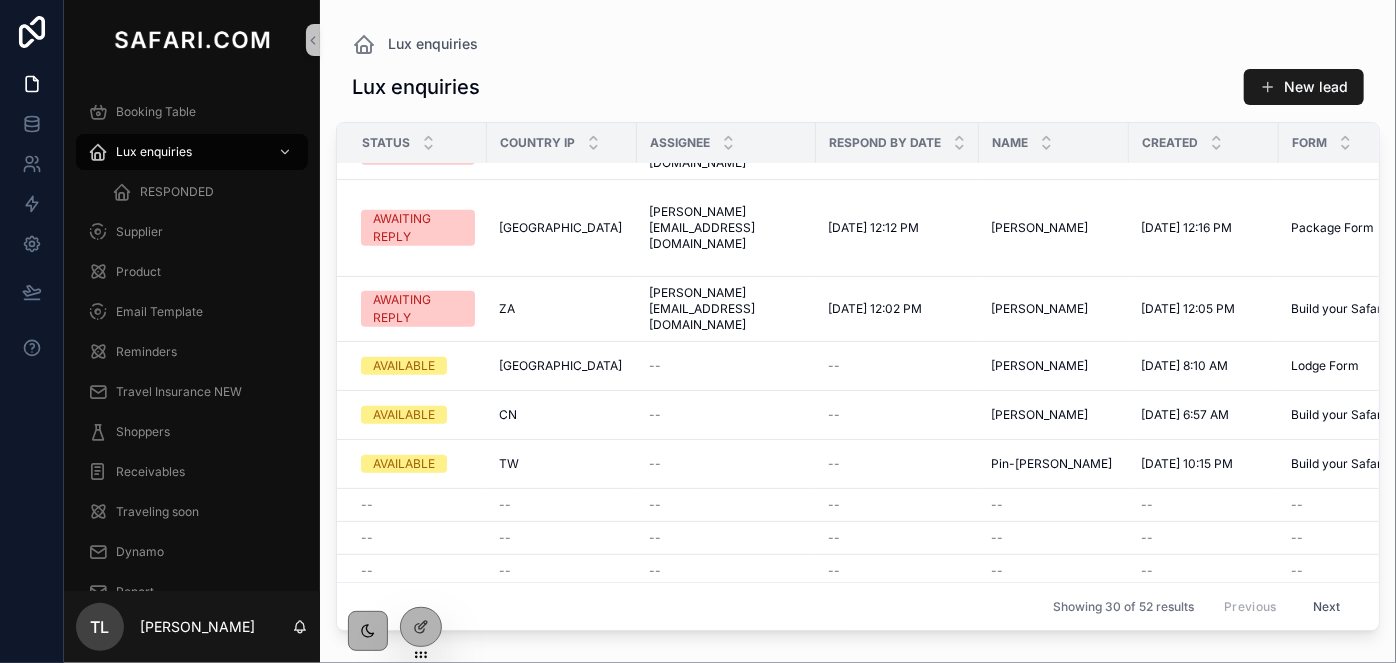 scroll, scrollTop: 728, scrollLeft: 0, axis: vertical 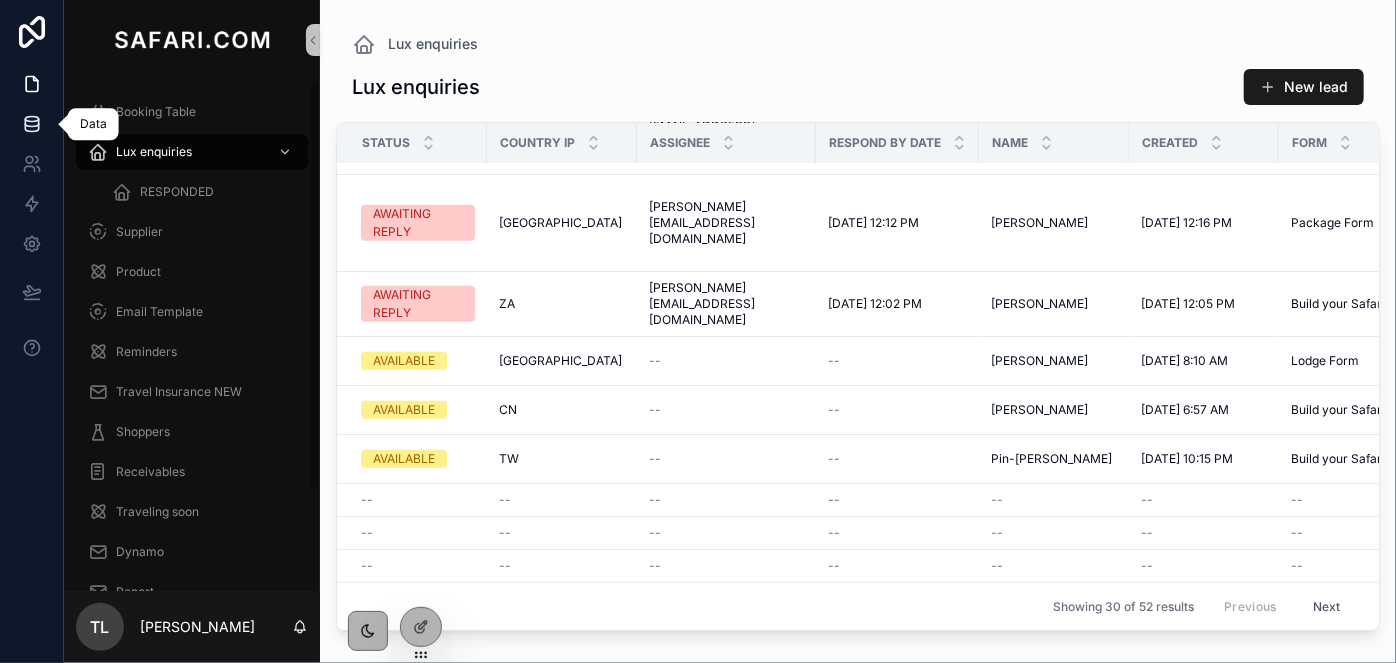 click 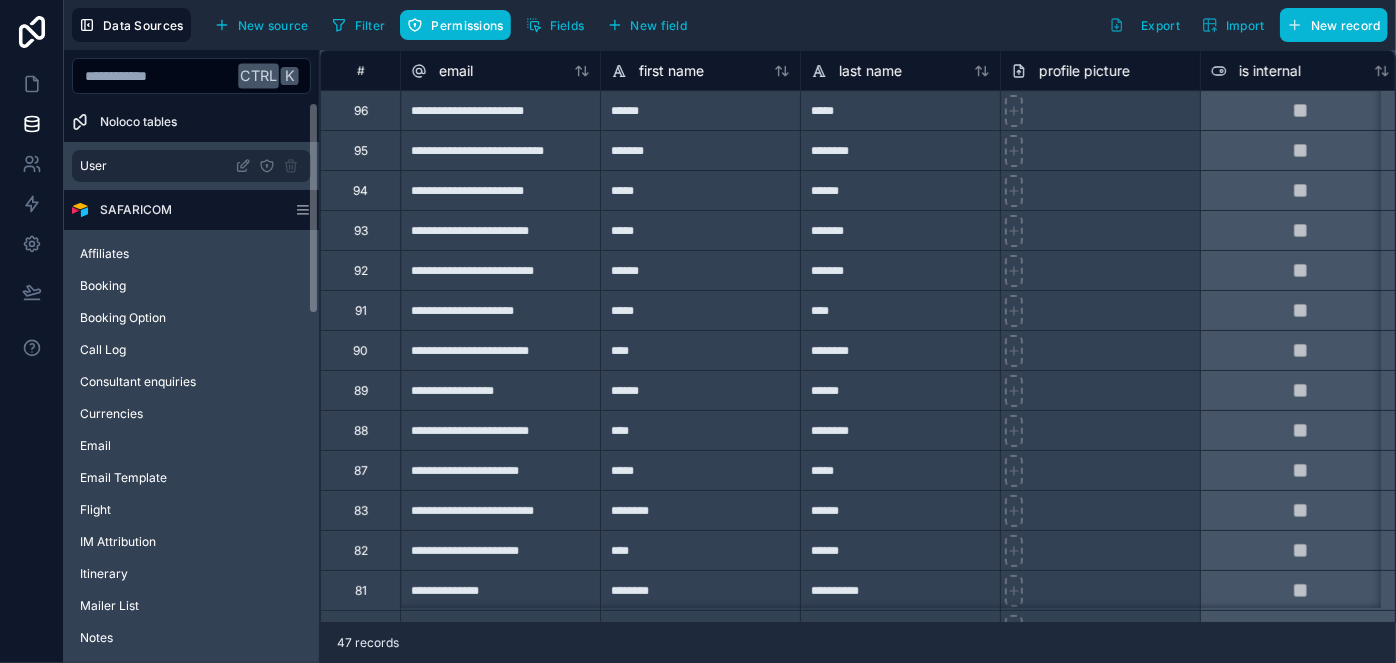click on "User" at bounding box center [191, 166] 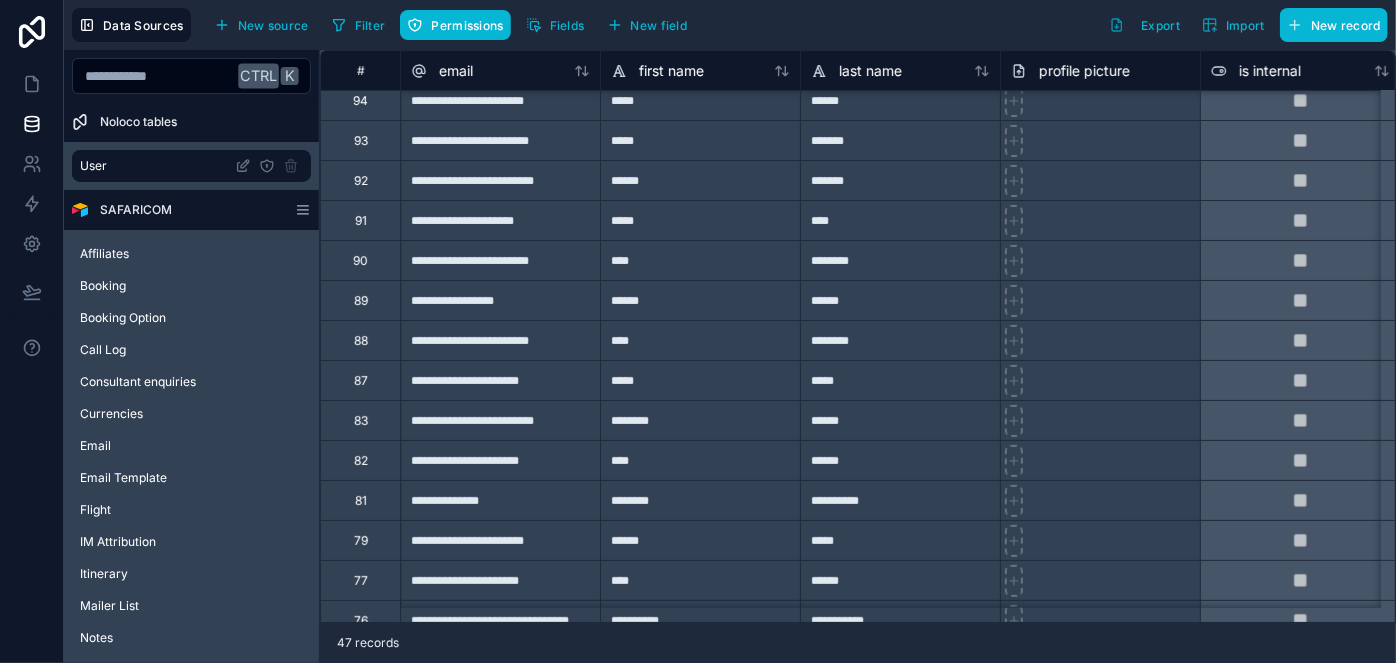 scroll, scrollTop: 0, scrollLeft: 0, axis: both 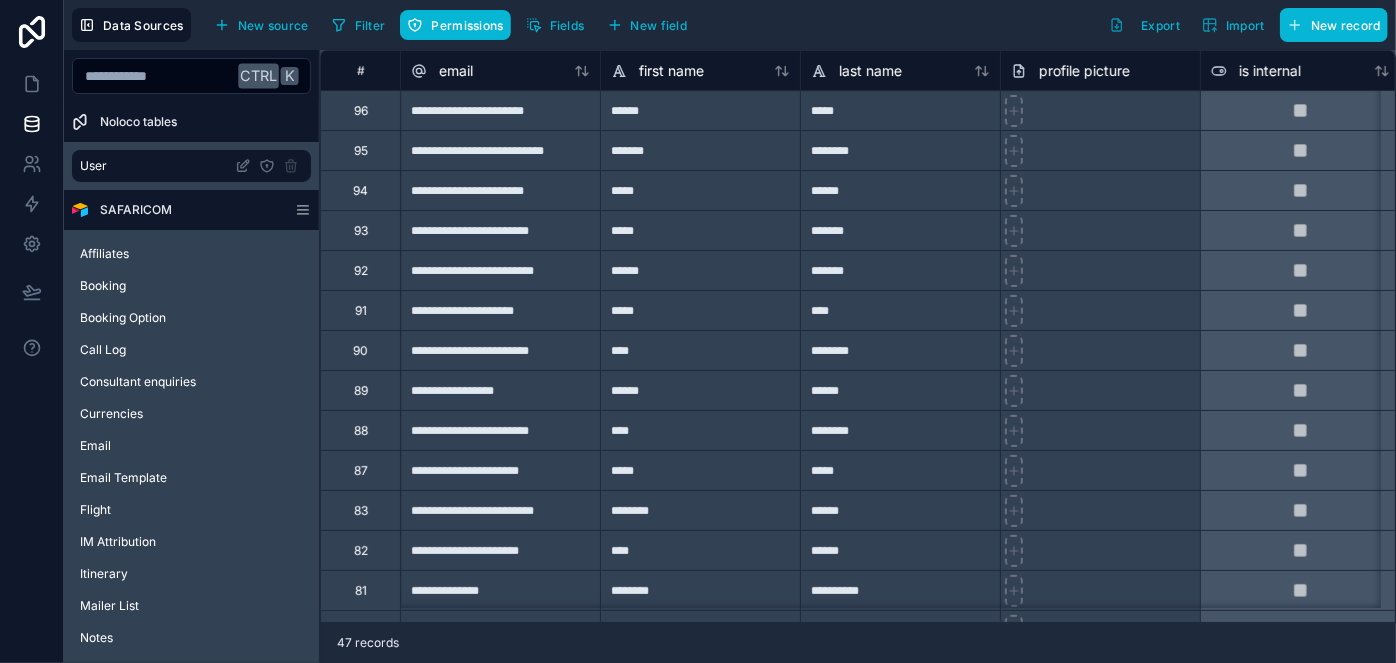 click on "**********" at bounding box center (500, 230) 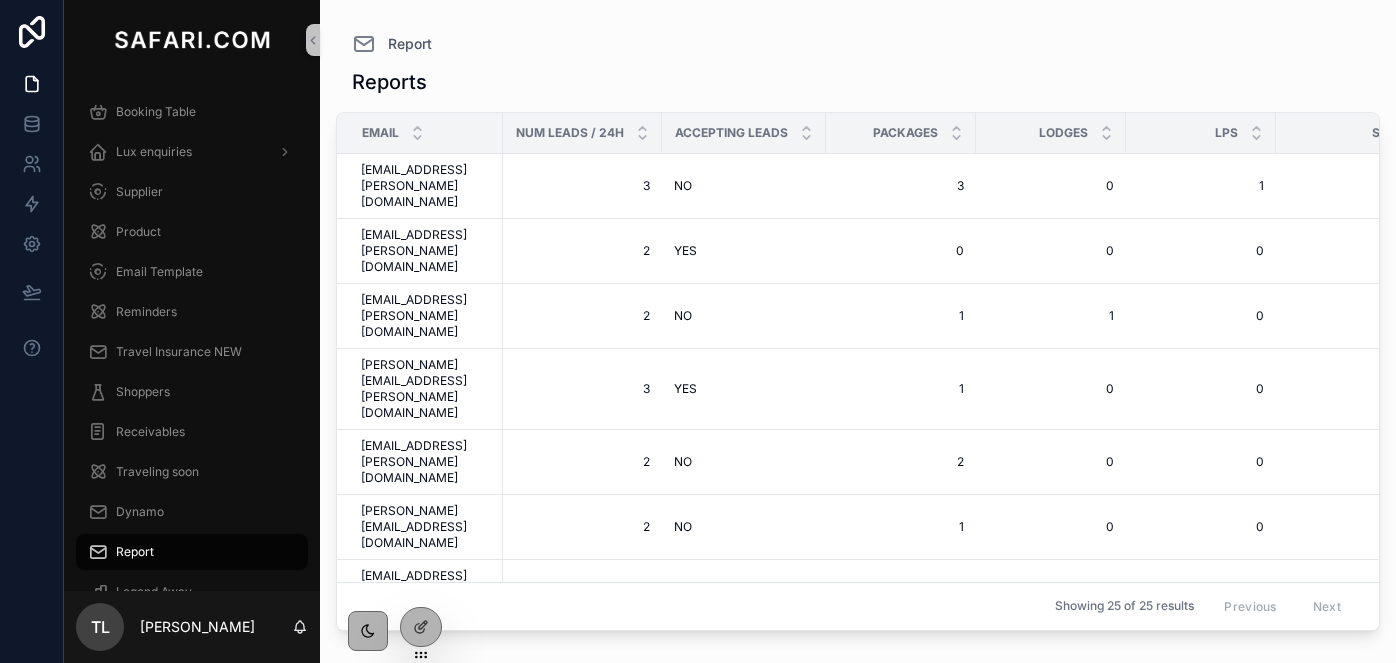 scroll, scrollTop: 0, scrollLeft: 0, axis: both 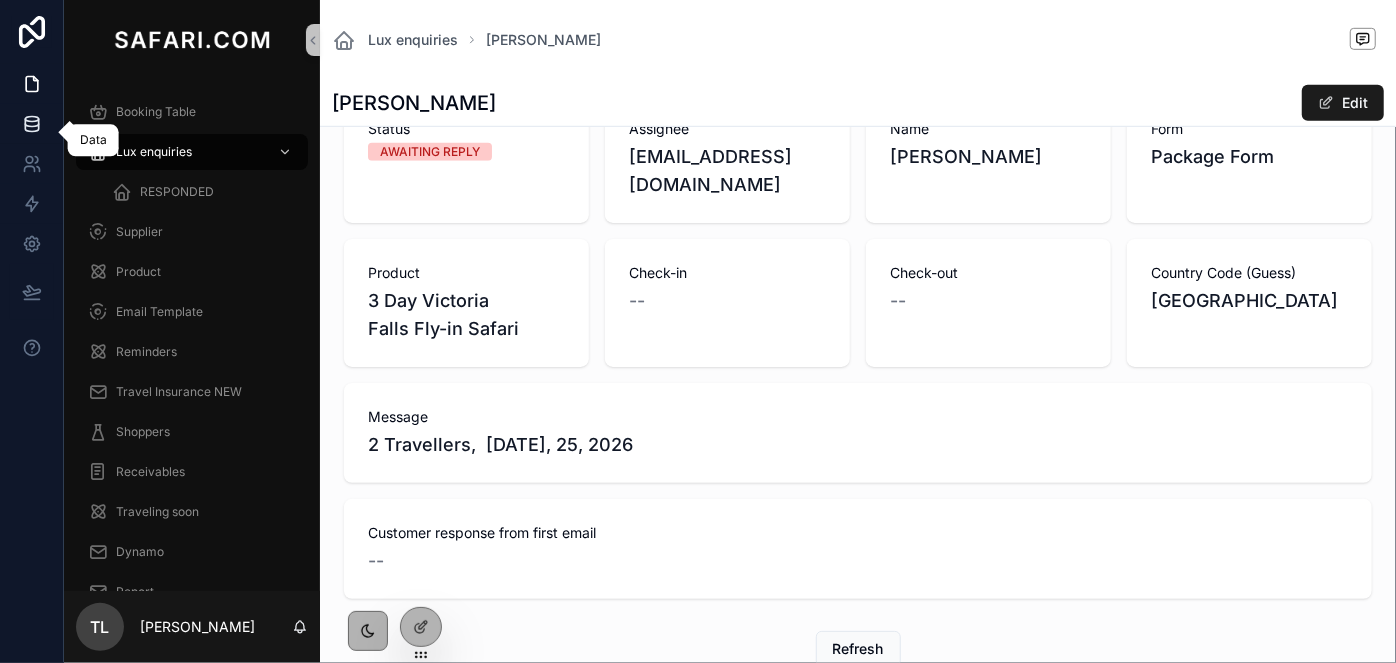 click 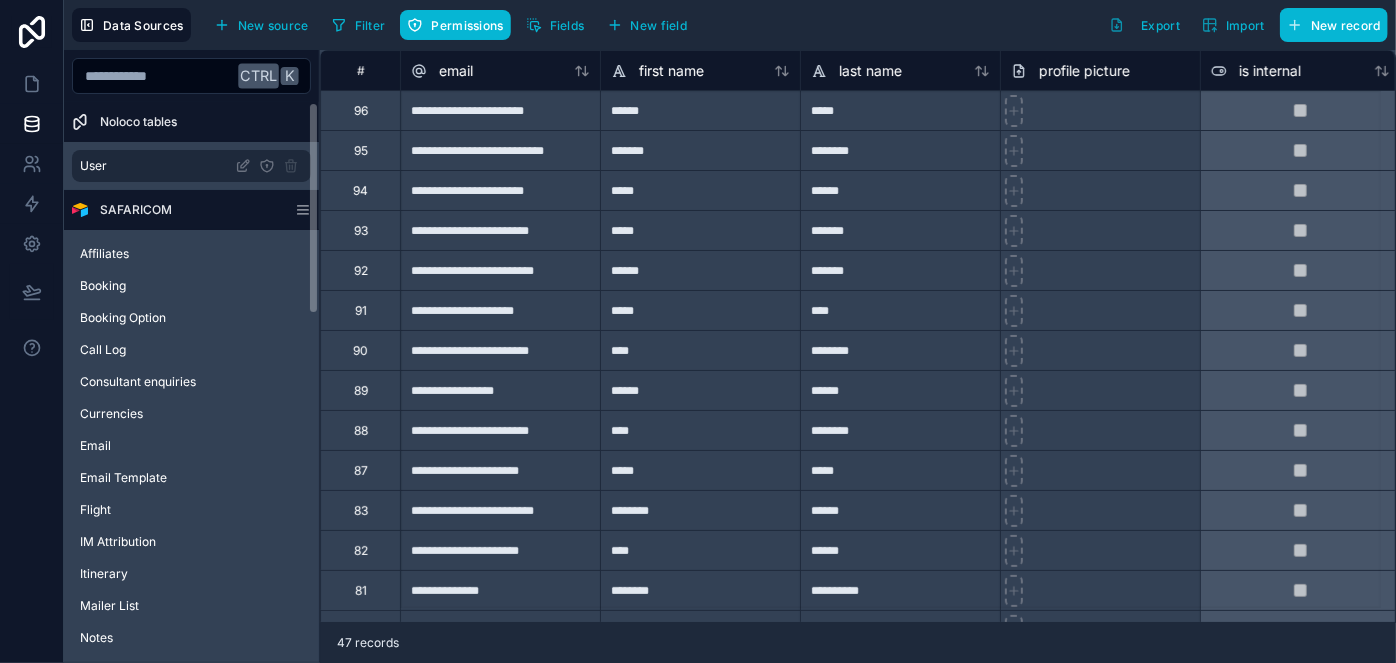 click on "User" at bounding box center (191, 166) 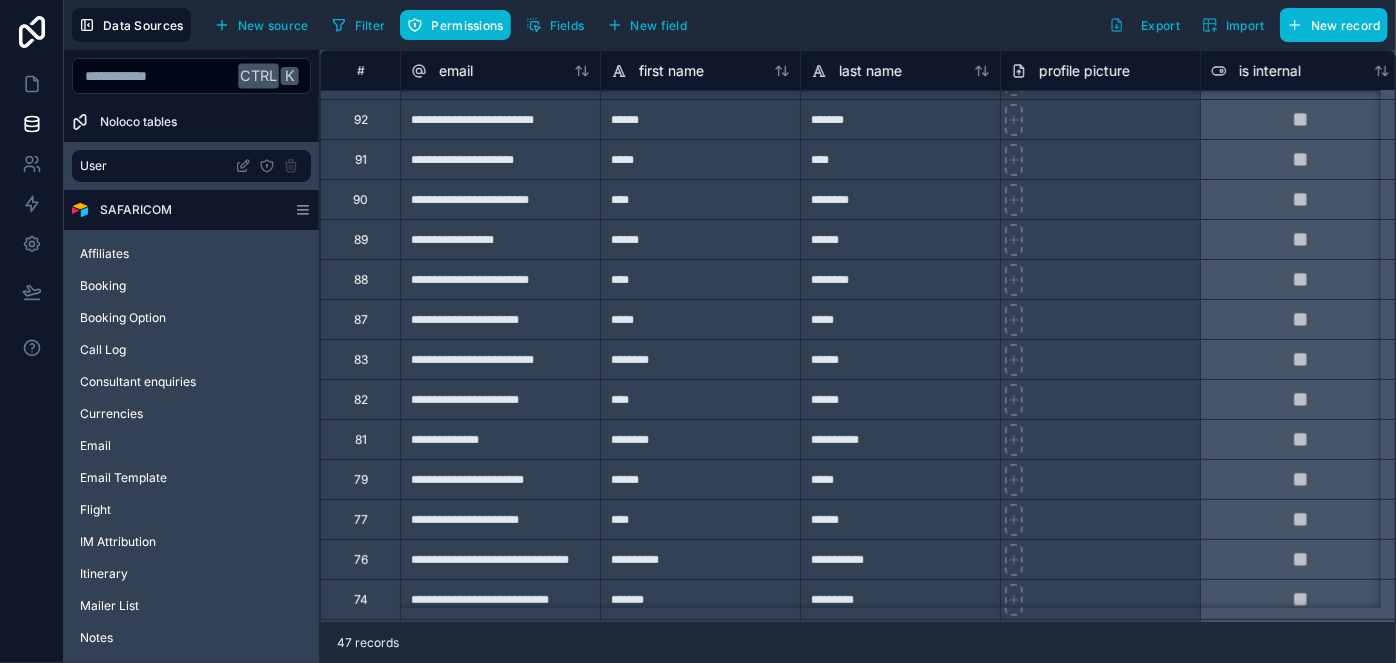 scroll, scrollTop: 181, scrollLeft: 0, axis: vertical 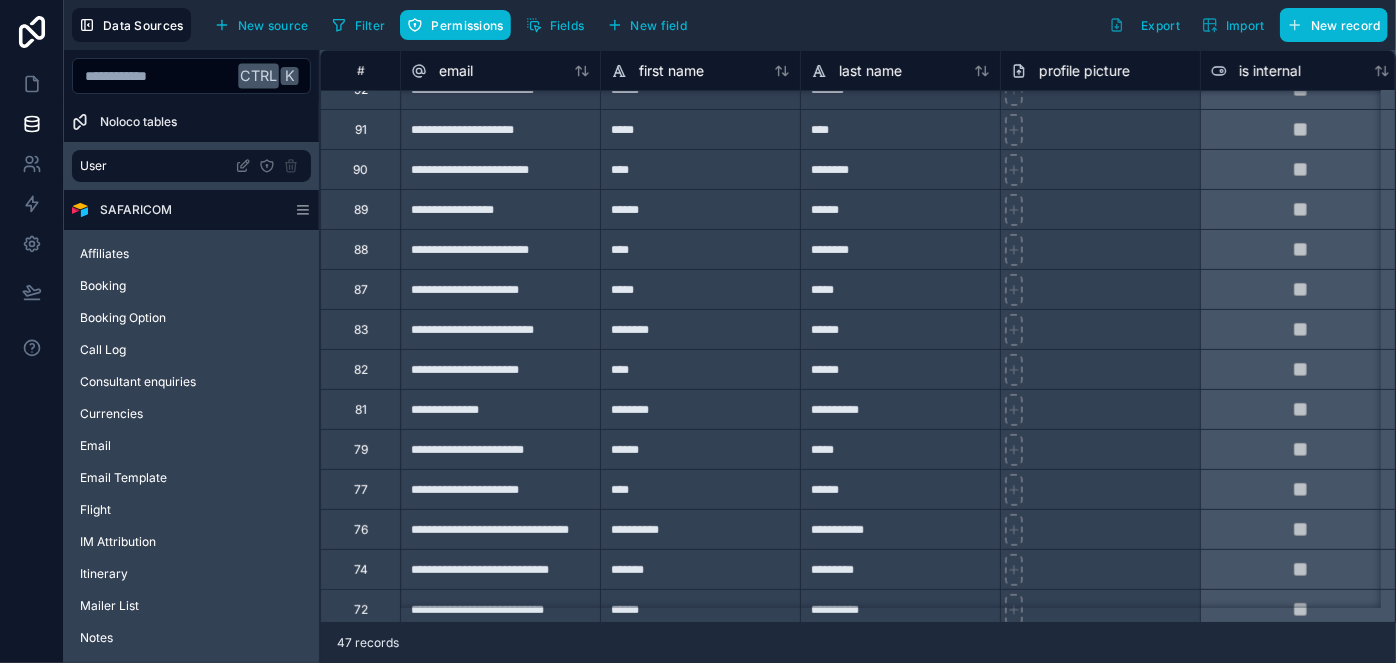 click on "**********" at bounding box center [500, 449] 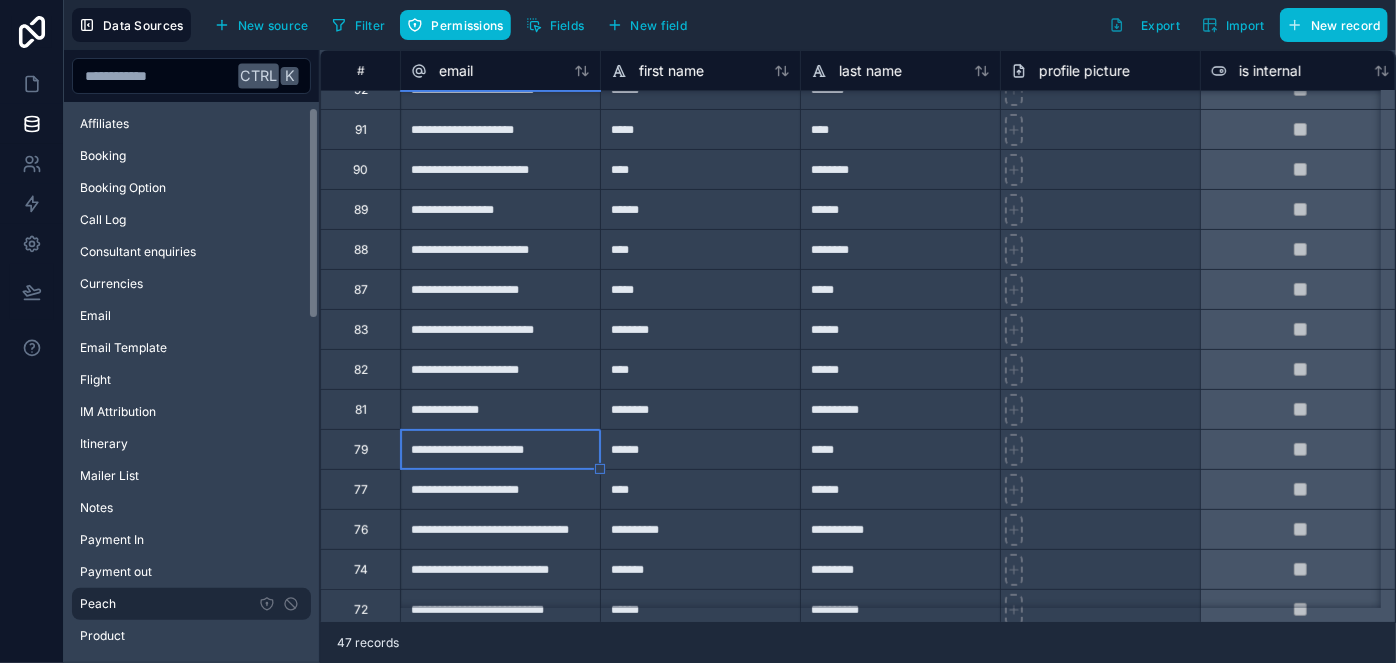 scroll, scrollTop: 454, scrollLeft: 0, axis: vertical 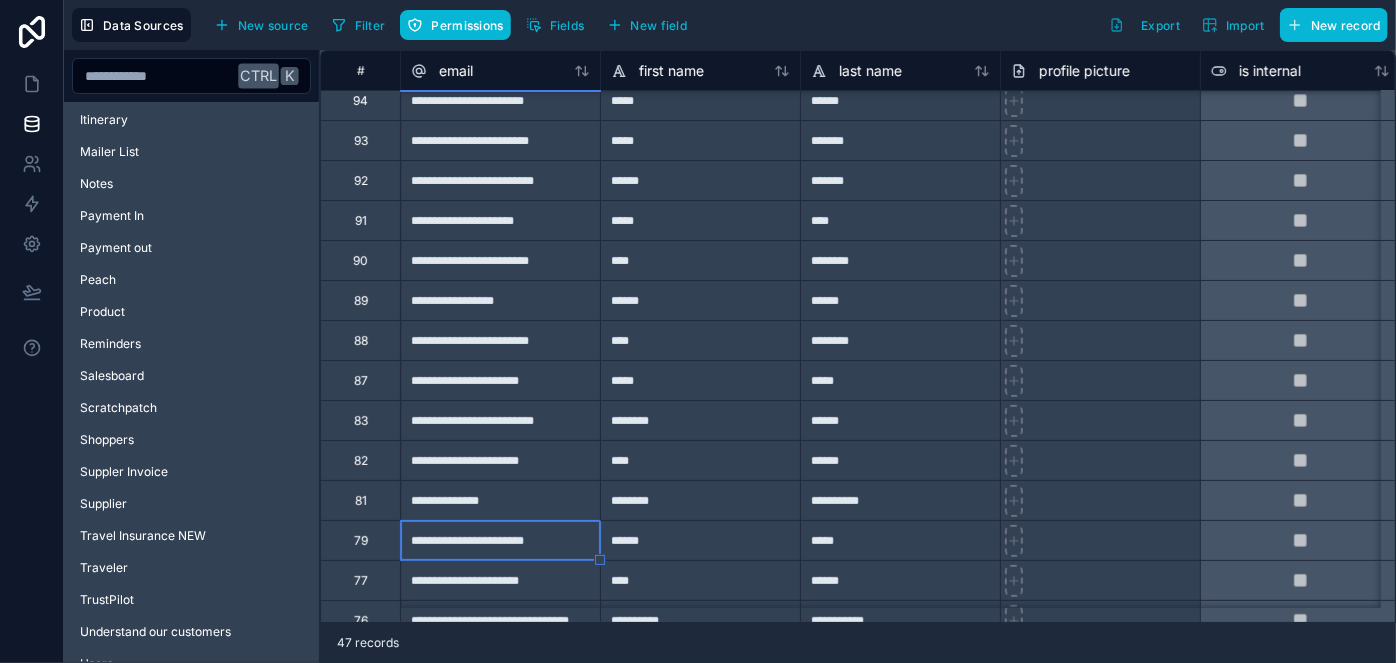 click on "**********" at bounding box center (500, 460) 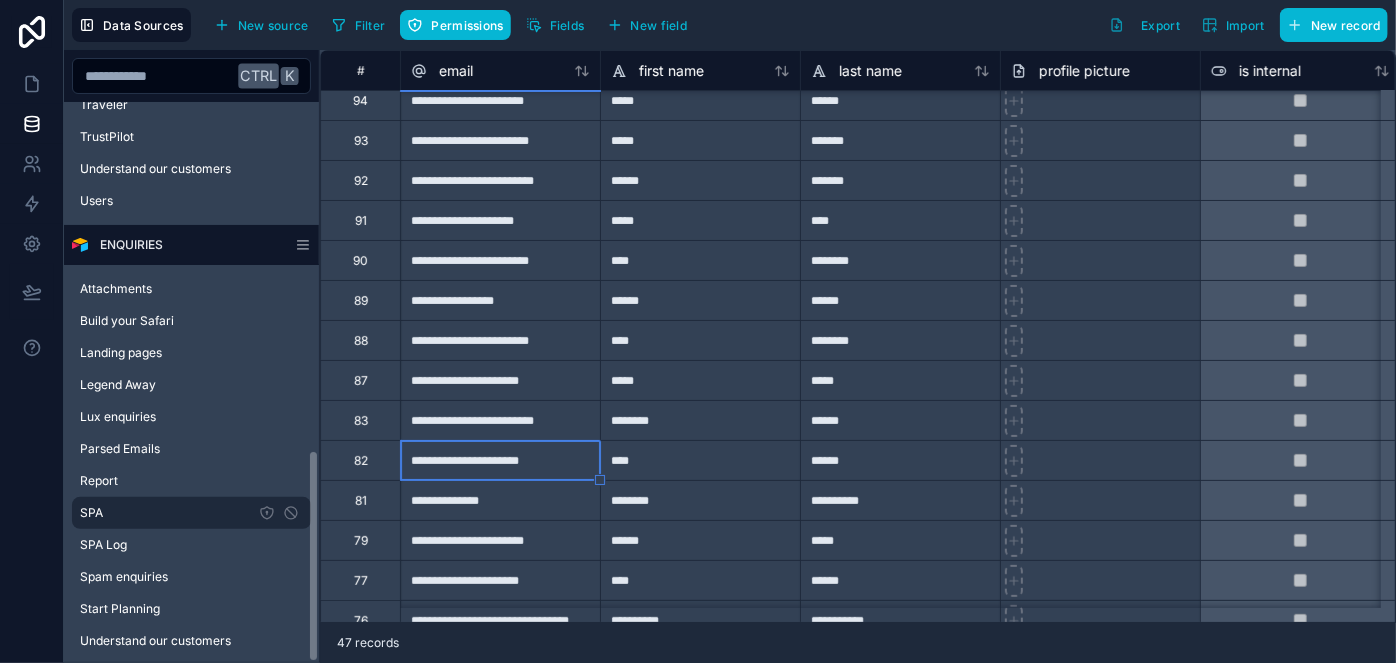 scroll, scrollTop: 918, scrollLeft: 0, axis: vertical 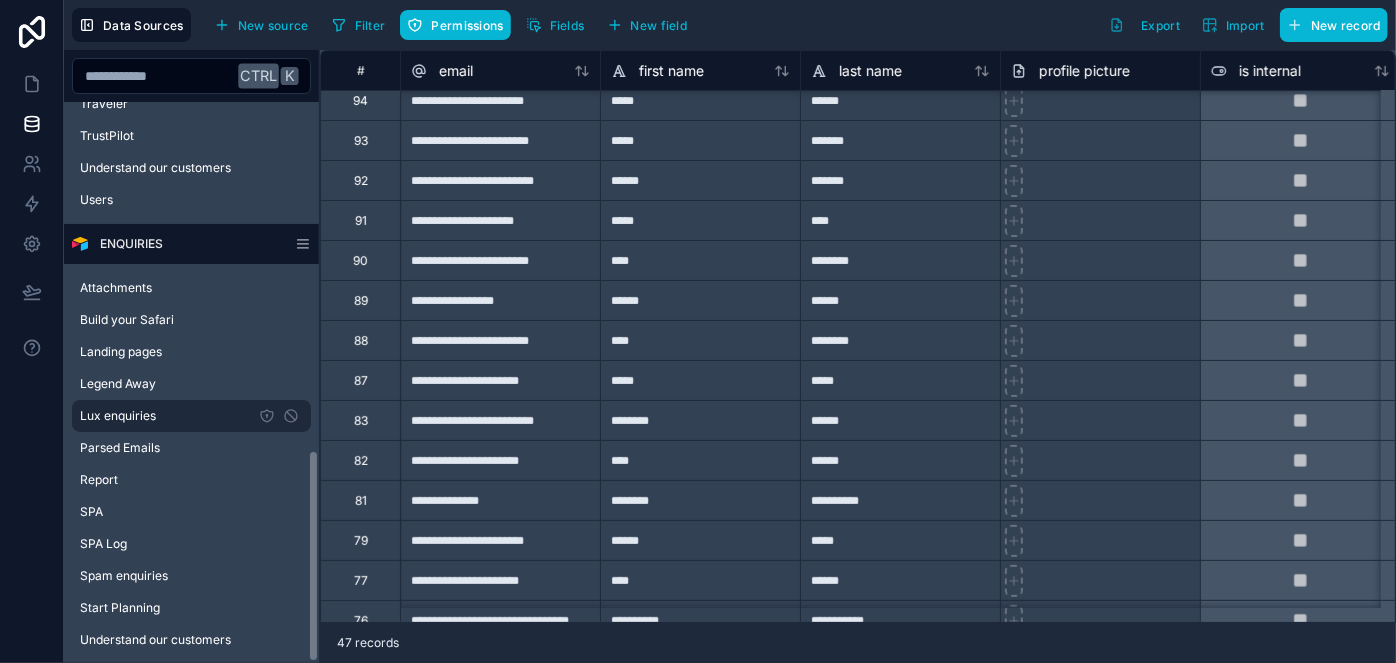 click on "Lux enquiries" at bounding box center [191, 416] 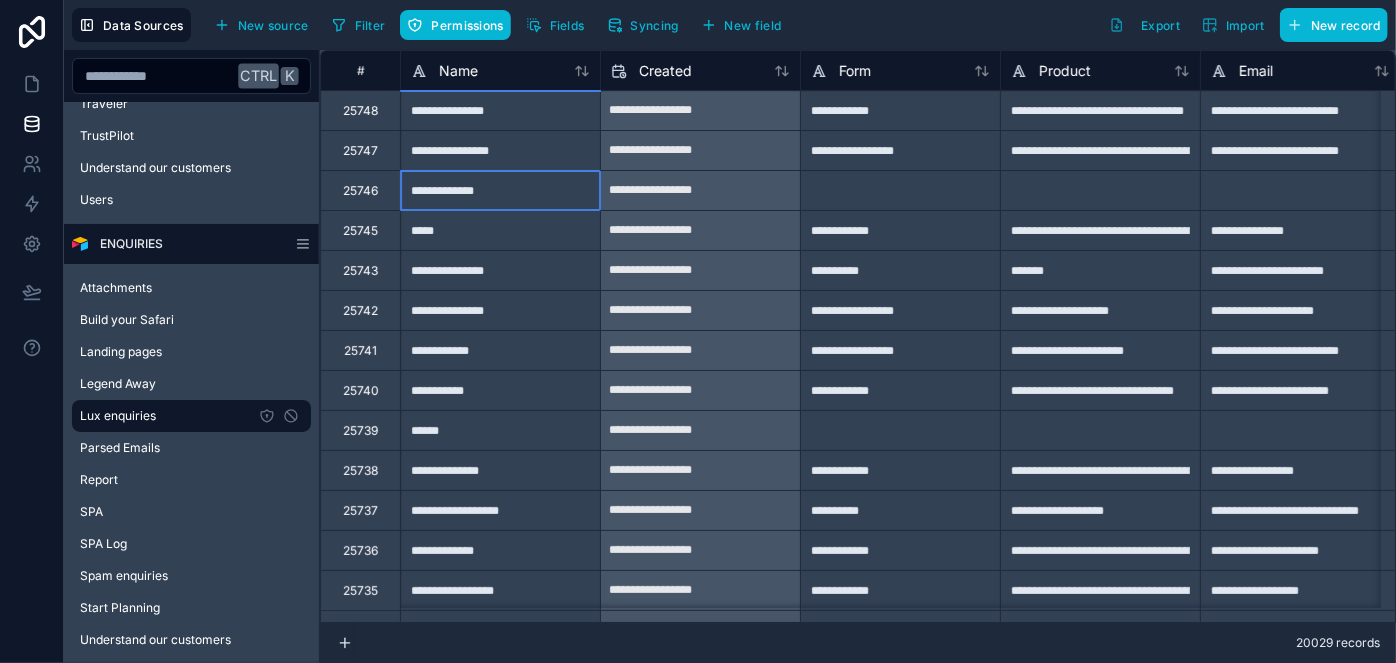 click on "**********" at bounding box center (500, 190) 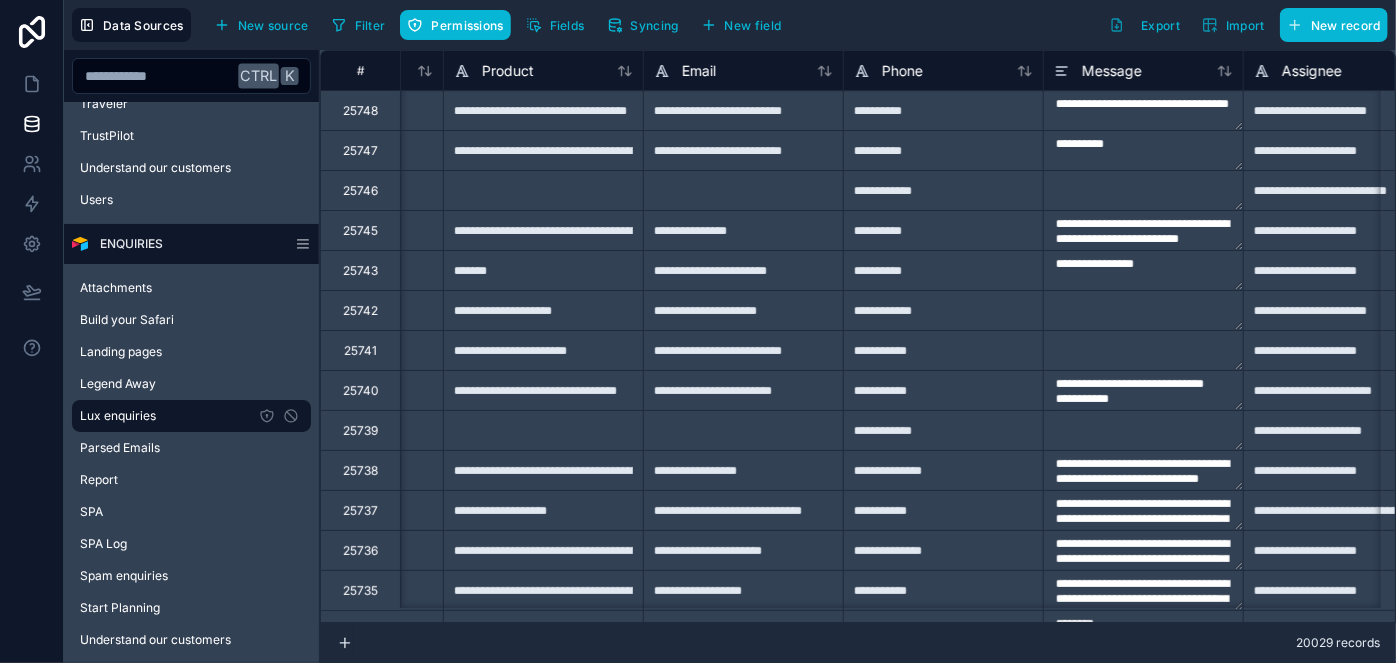 scroll, scrollTop: 0, scrollLeft: 919, axis: horizontal 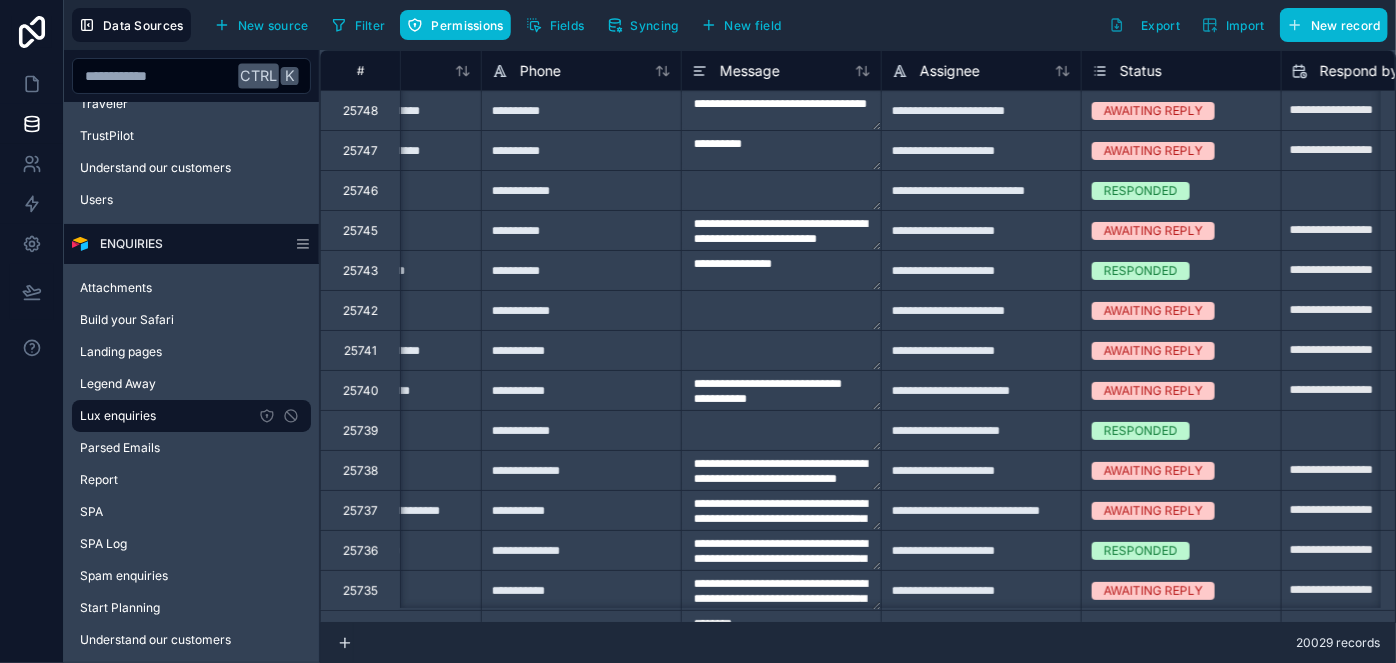 type on "**********" 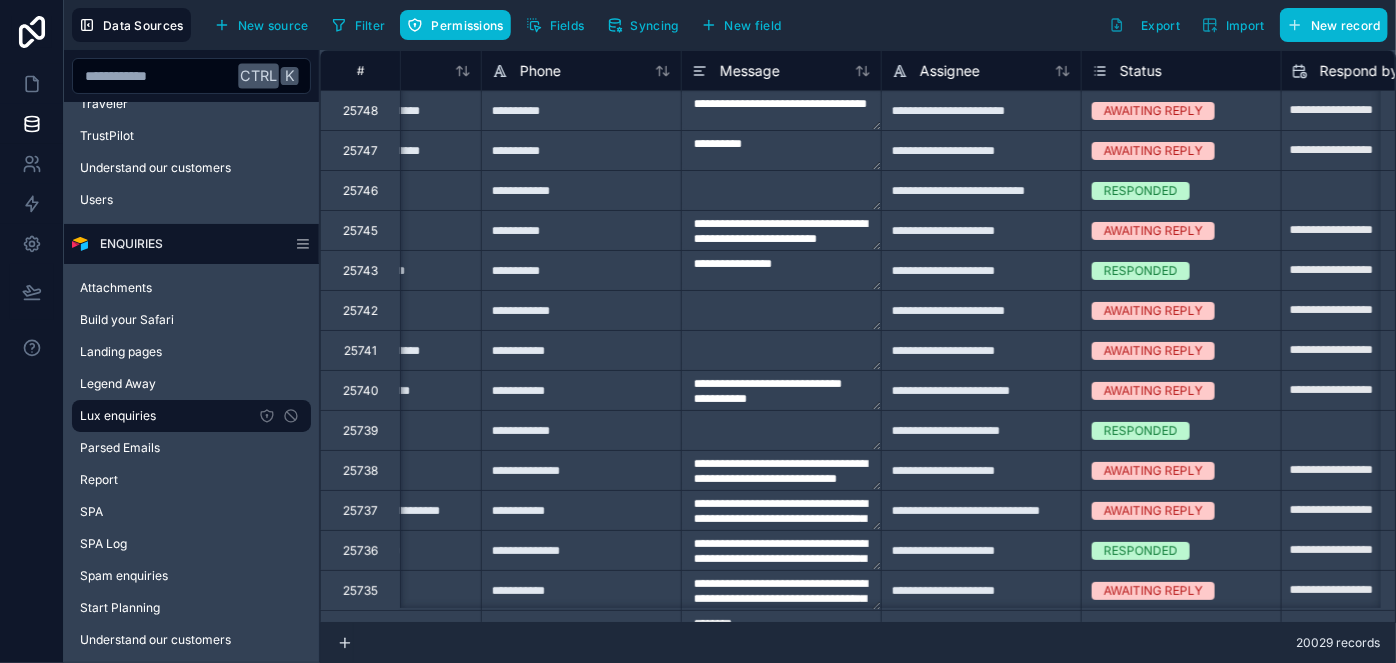 type on "**********" 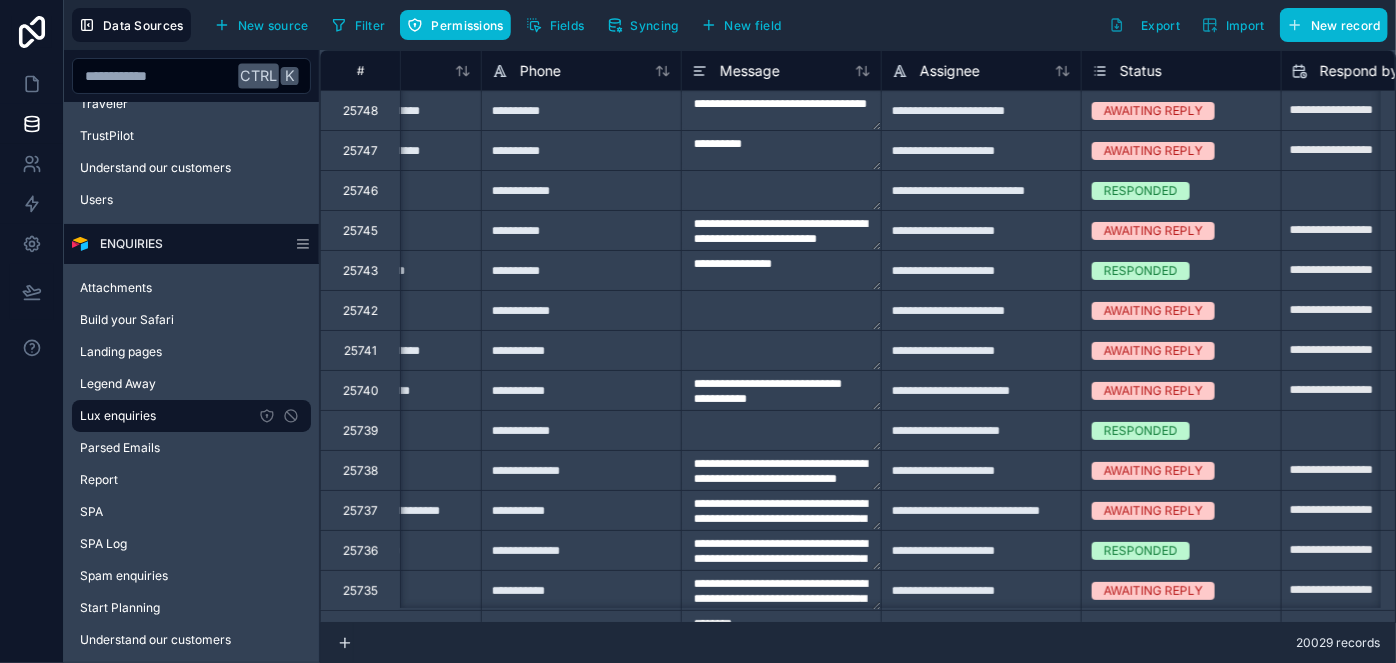 scroll, scrollTop: 0, scrollLeft: 0, axis: both 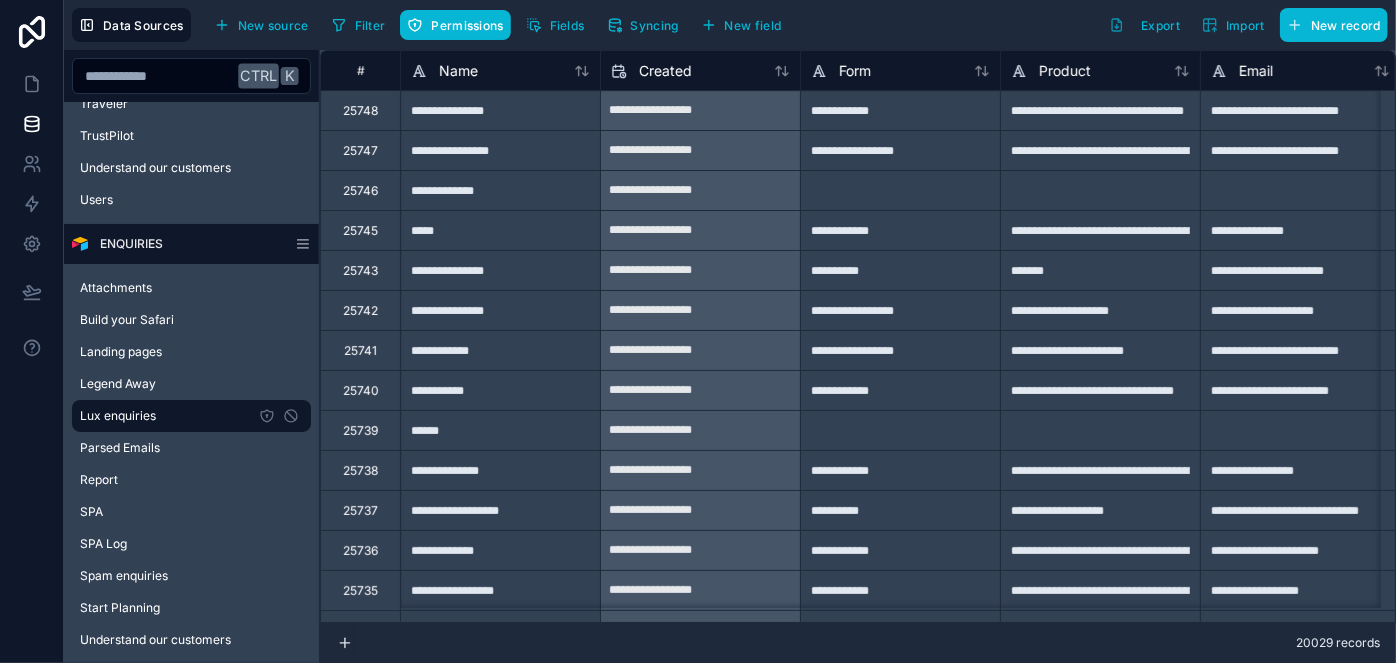 click on "**********" at bounding box center (500, 590) 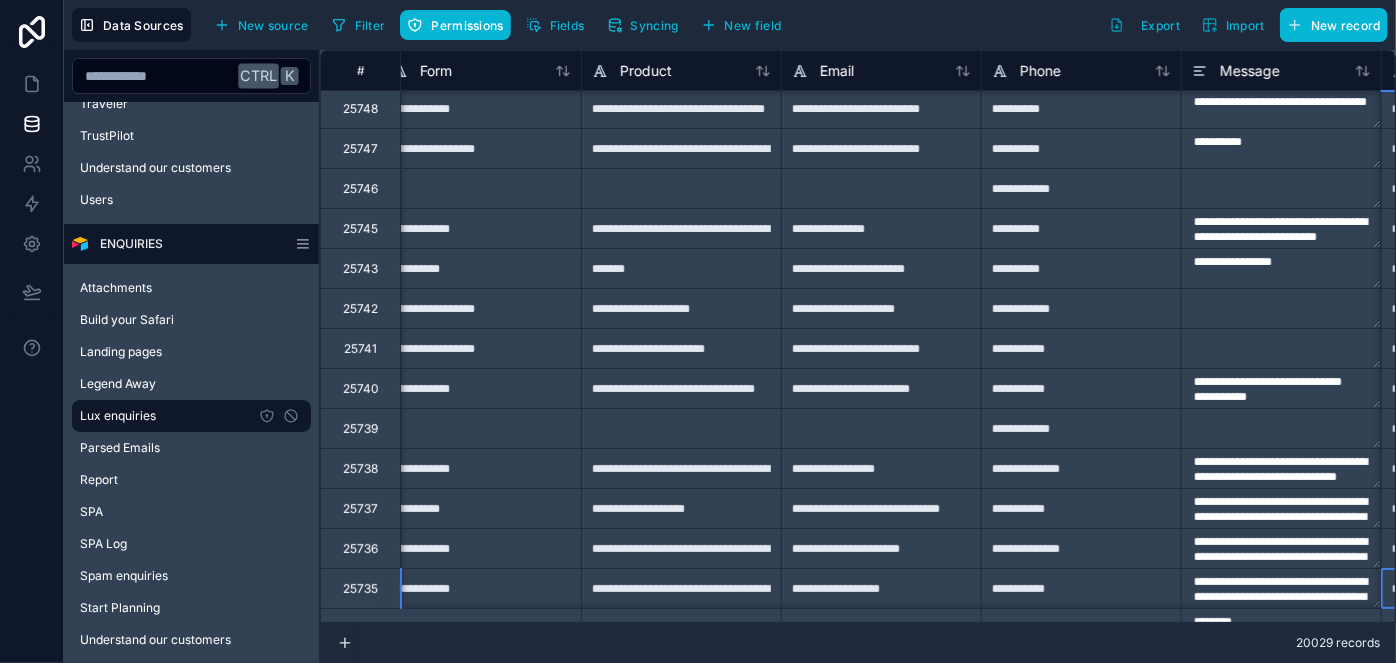 scroll, scrollTop: 2, scrollLeft: 619, axis: both 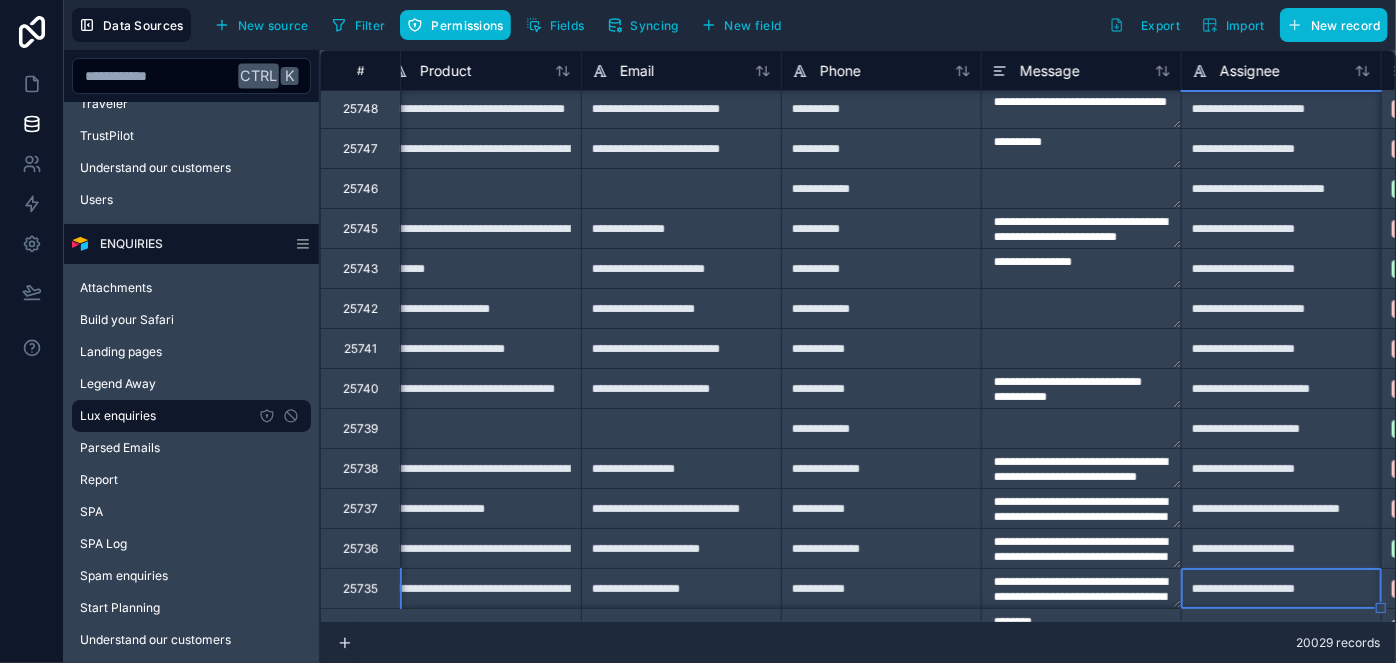 type on "**********" 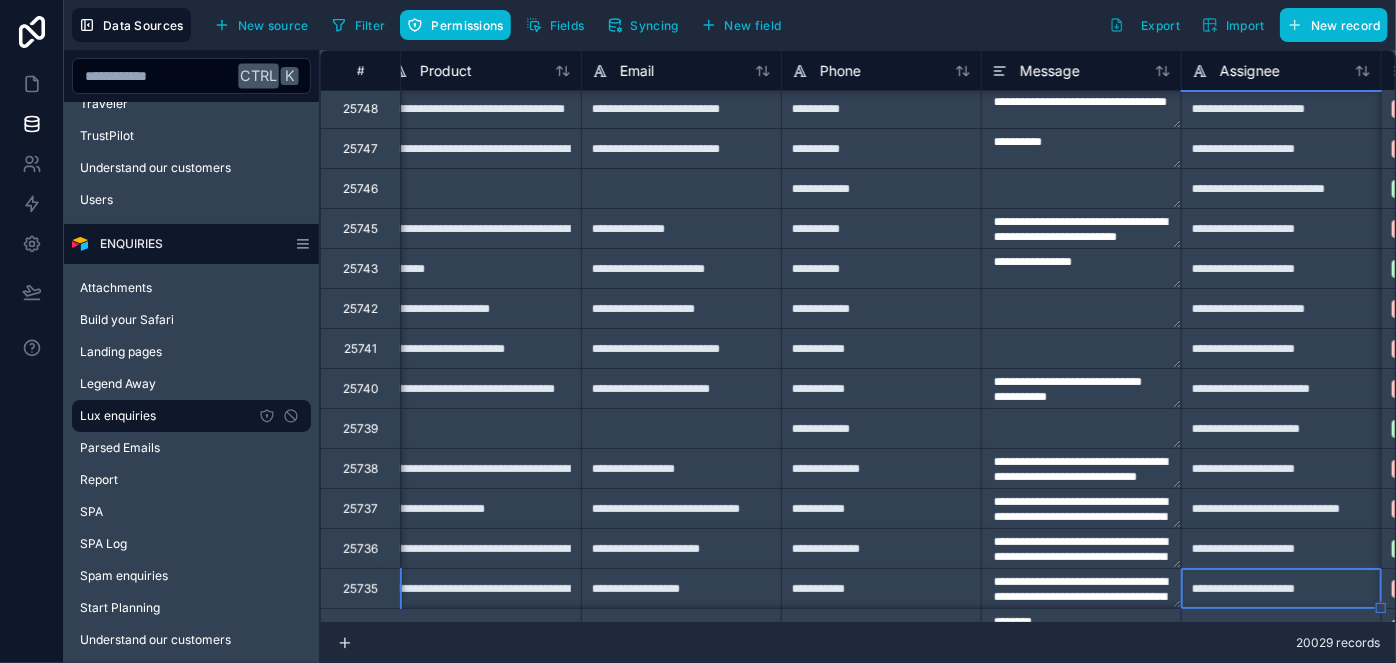type on "**********" 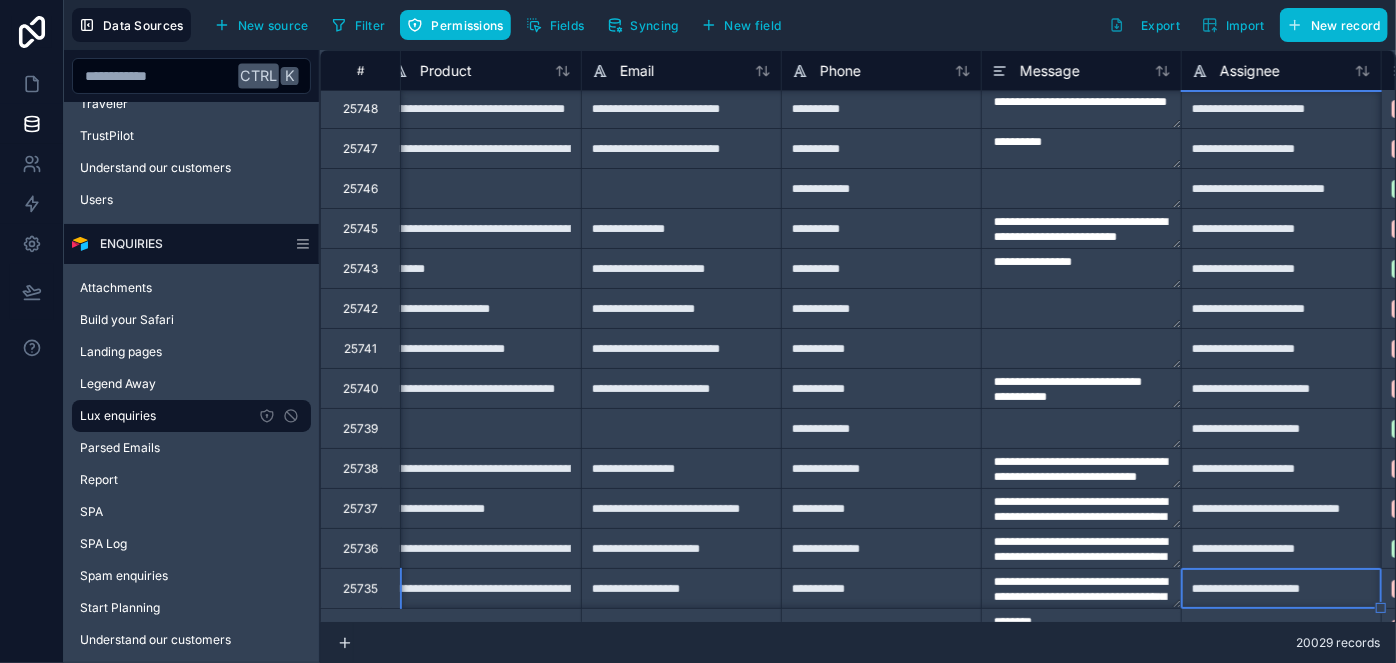 type on "**********" 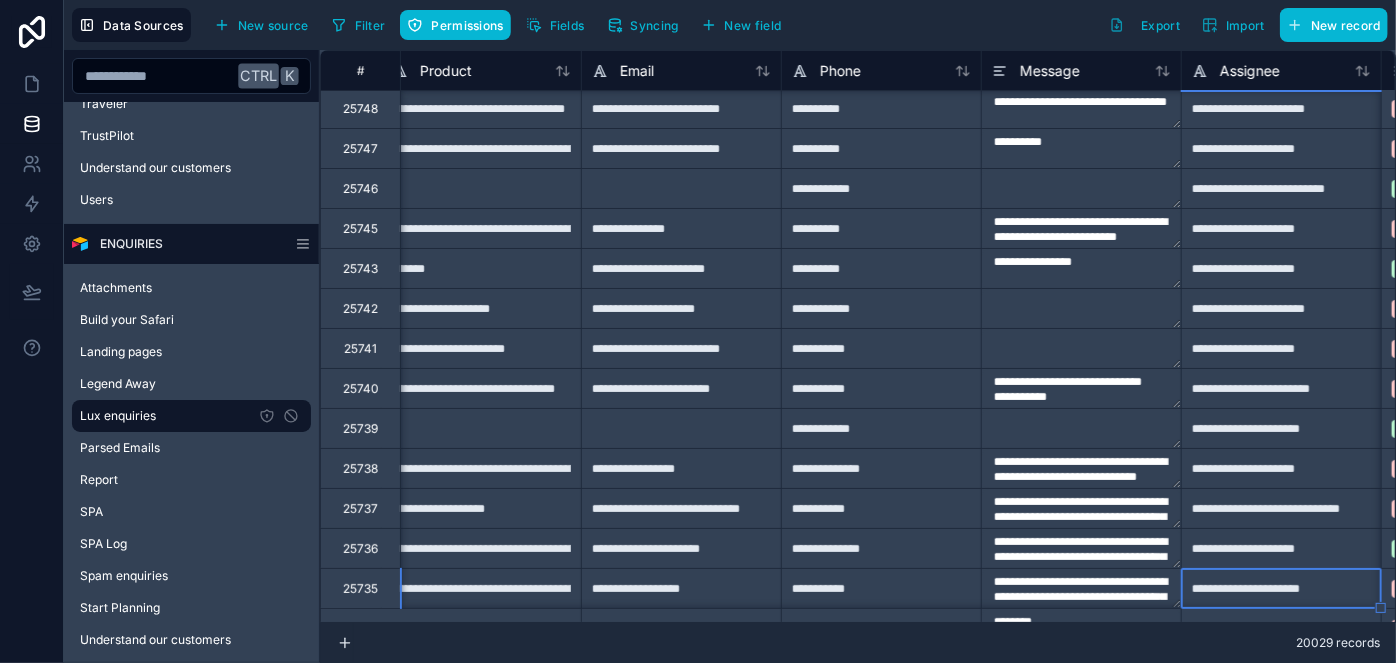 type on "**********" 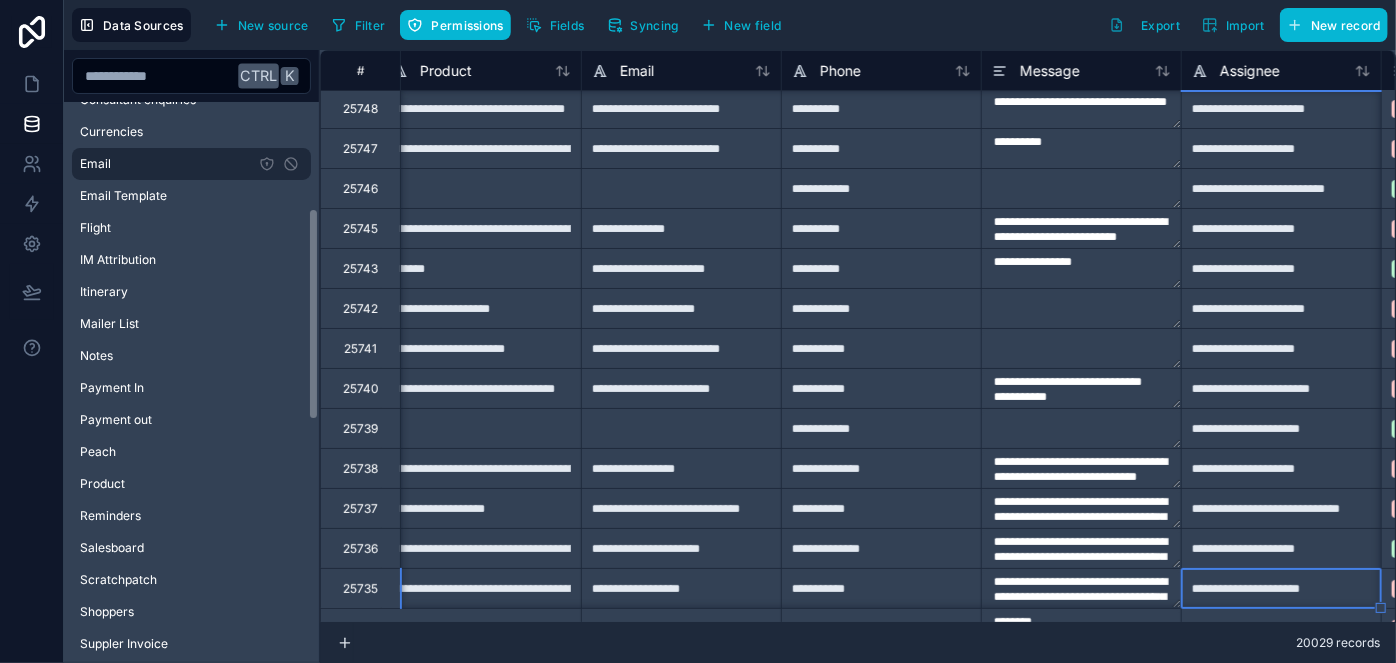 scroll, scrollTop: 0, scrollLeft: 0, axis: both 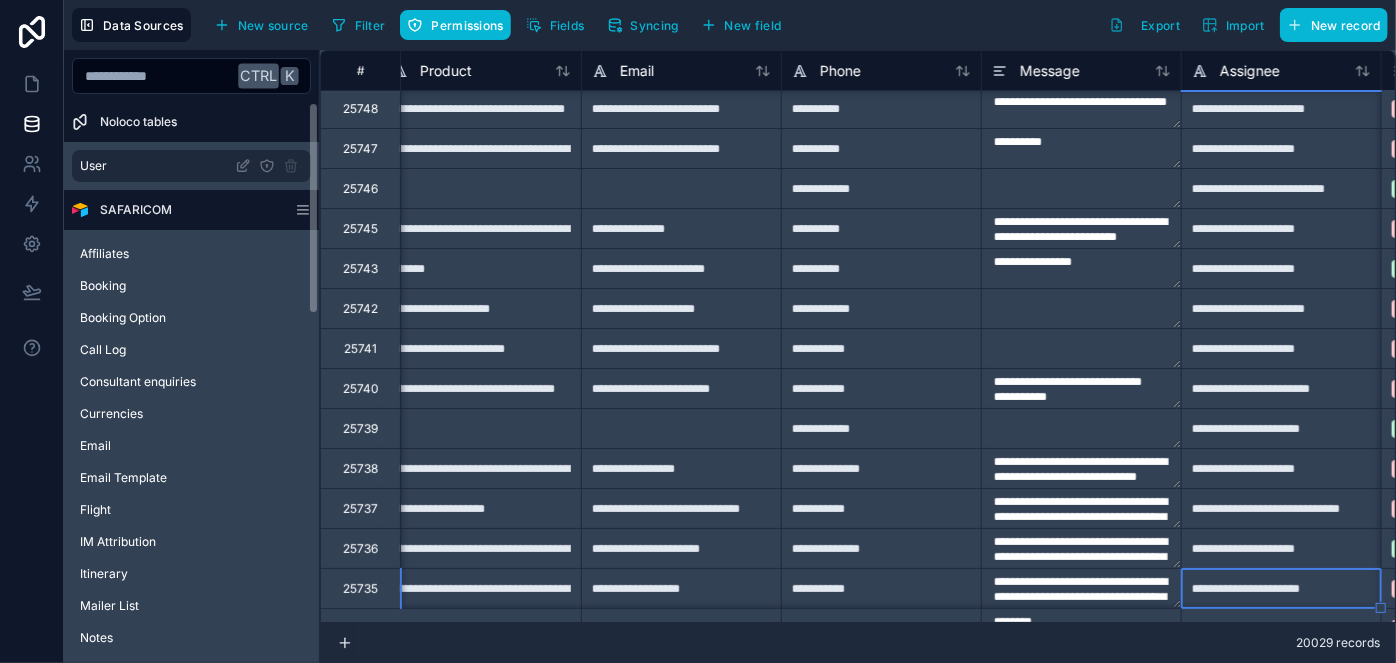 click on "User" at bounding box center (191, 166) 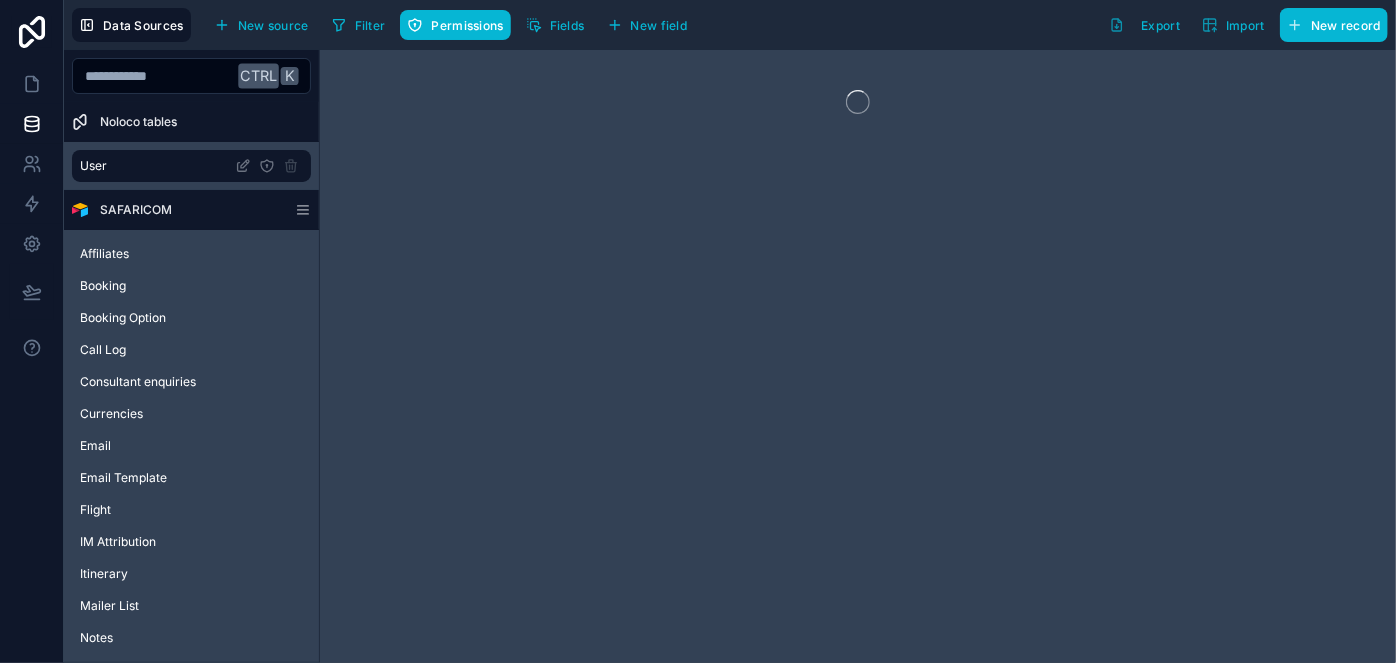 drag, startPoint x: 968, startPoint y: 227, endPoint x: 540, endPoint y: 117, distance: 441.9095 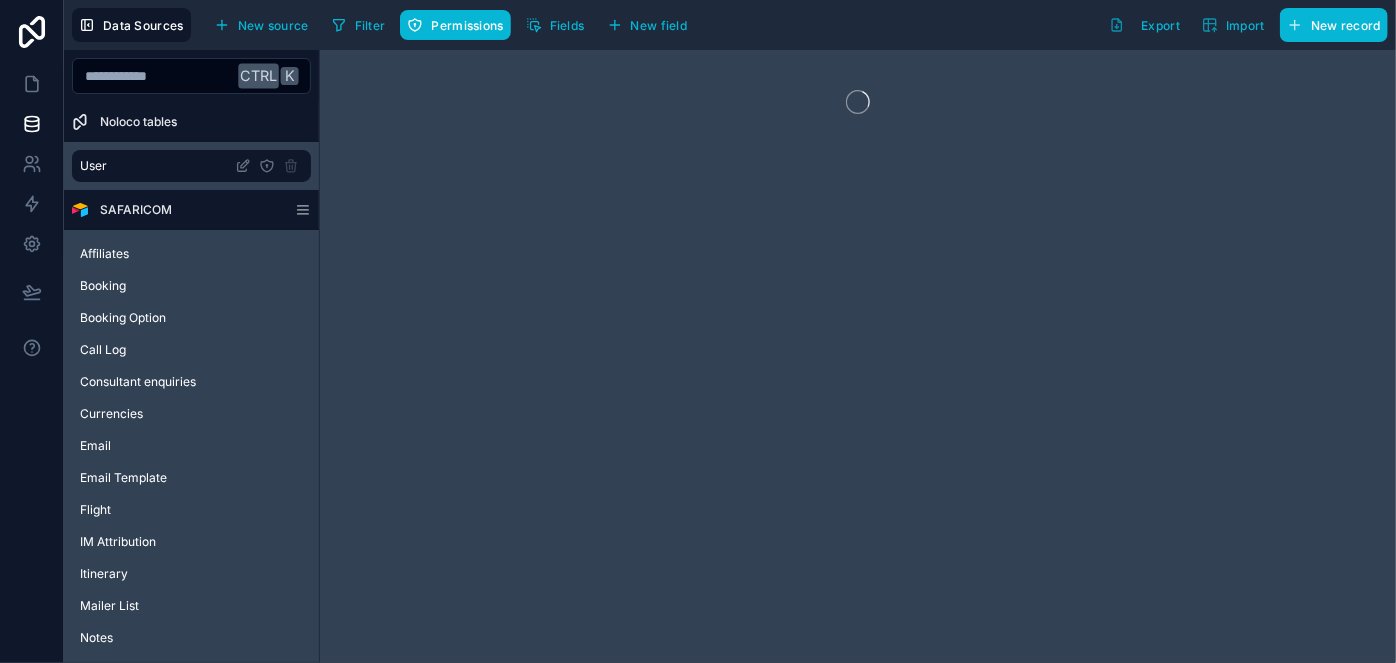 click at bounding box center [858, 356] 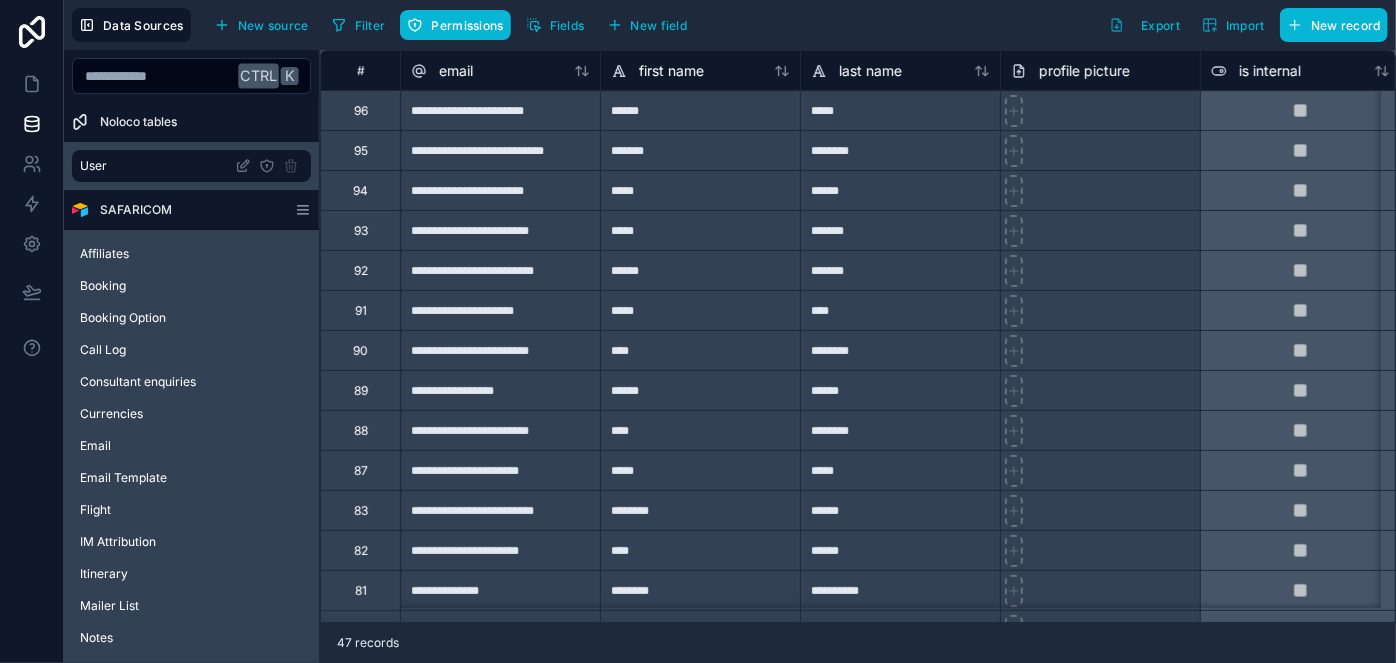 click on "**********" at bounding box center [500, 310] 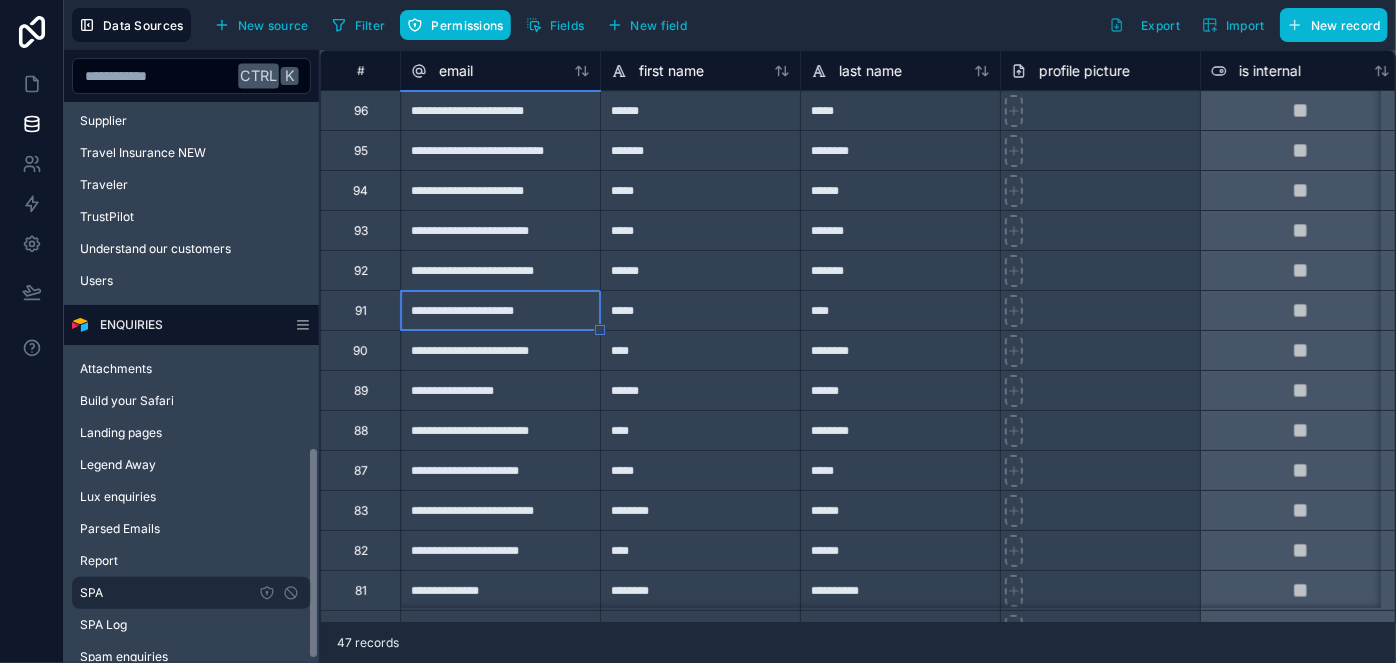 scroll, scrollTop: 909, scrollLeft: 0, axis: vertical 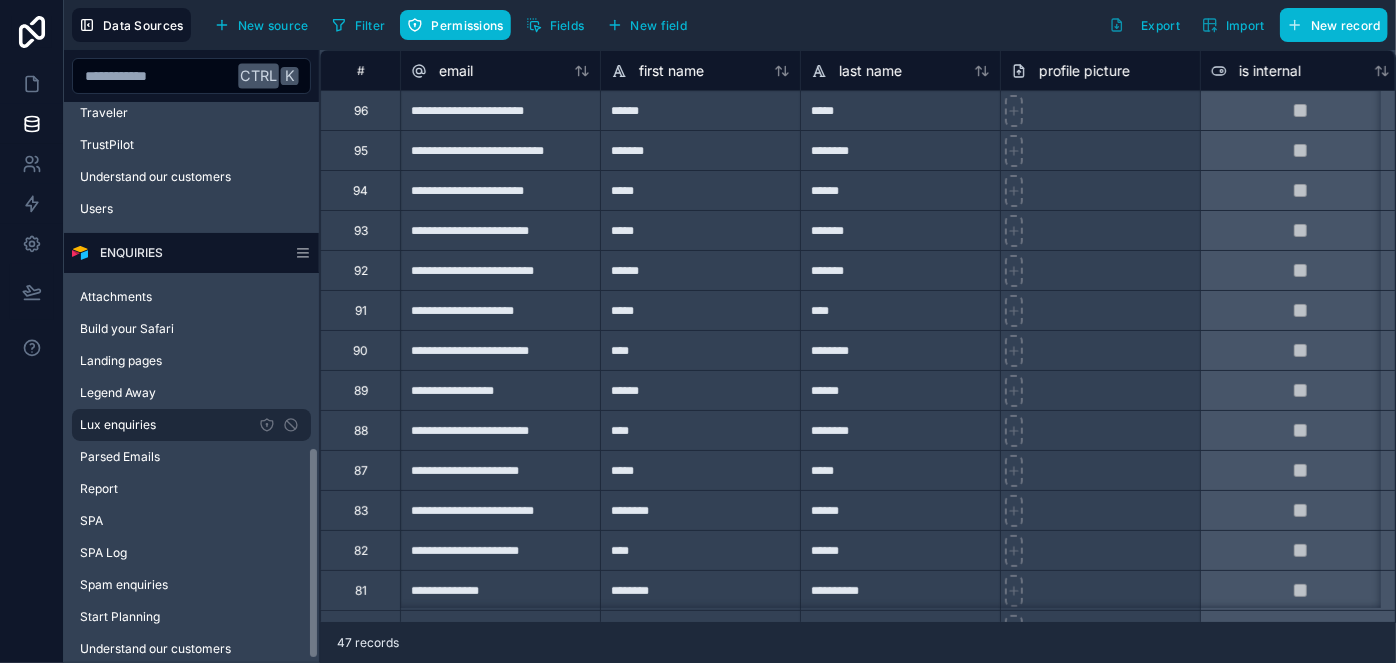 click on "Lux enquiries" at bounding box center (118, 425) 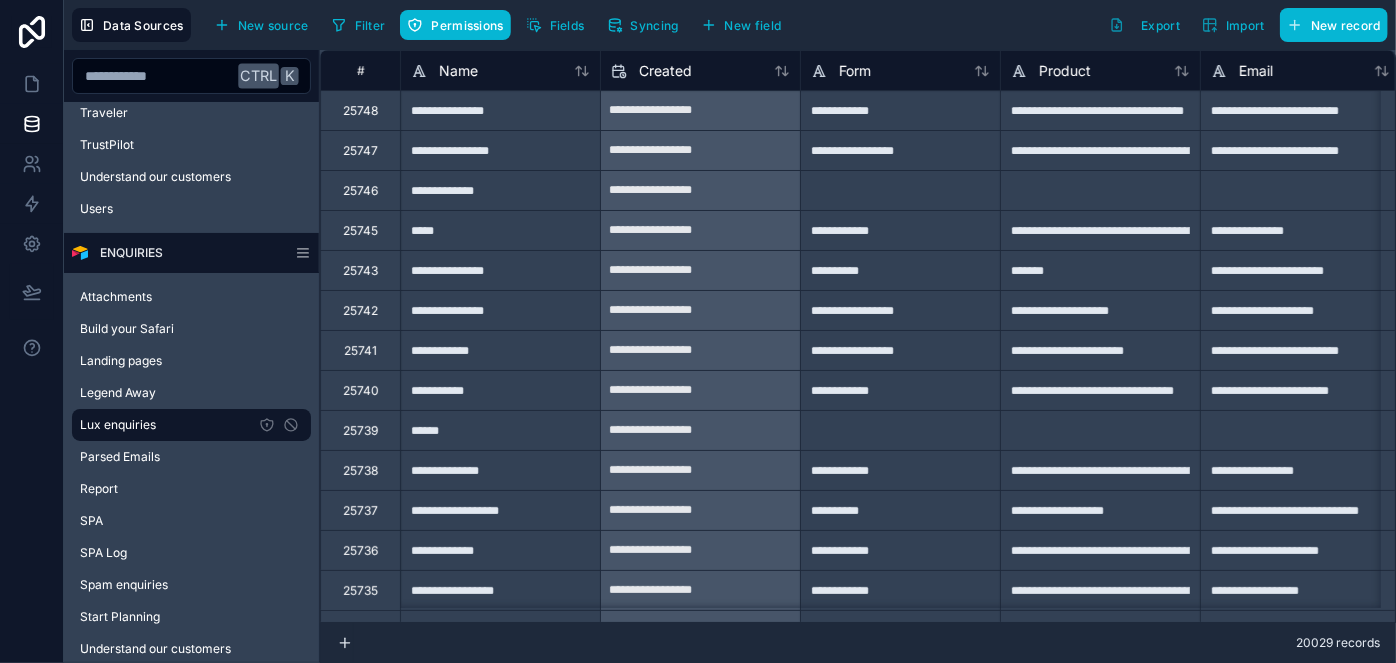 click on "**********" at bounding box center [900, 150] 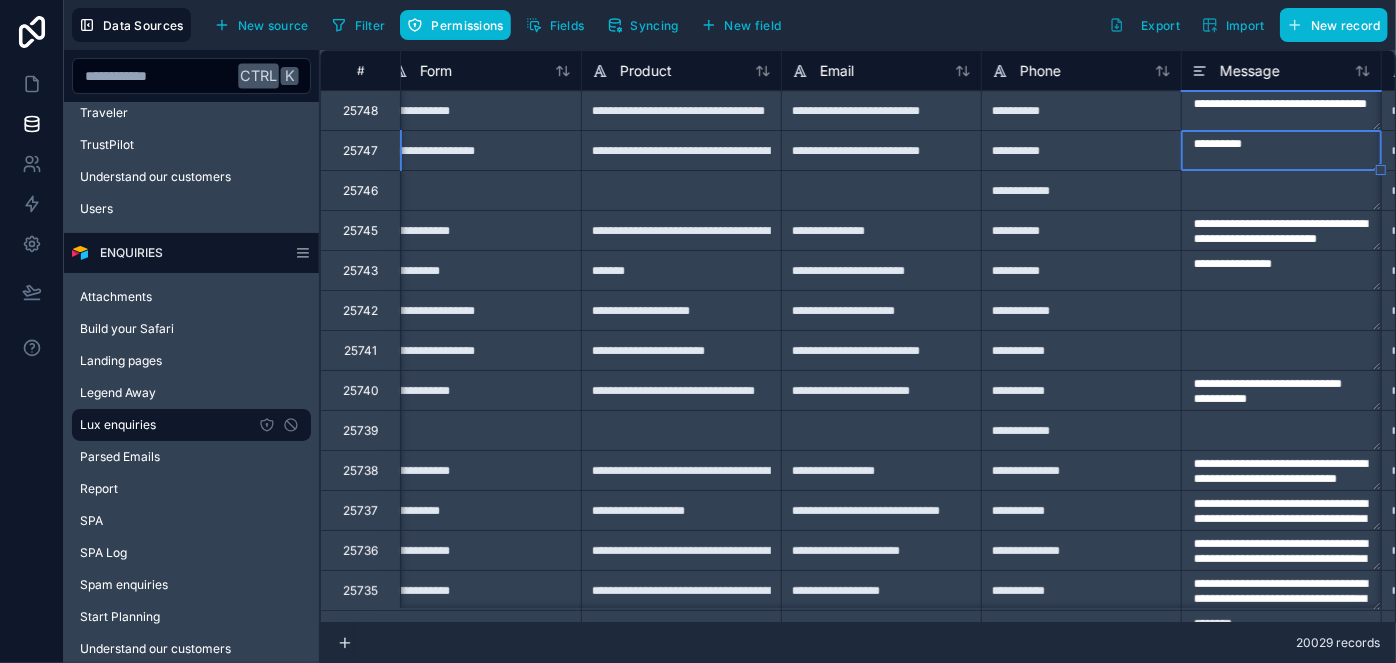 scroll, scrollTop: 0, scrollLeft: 619, axis: horizontal 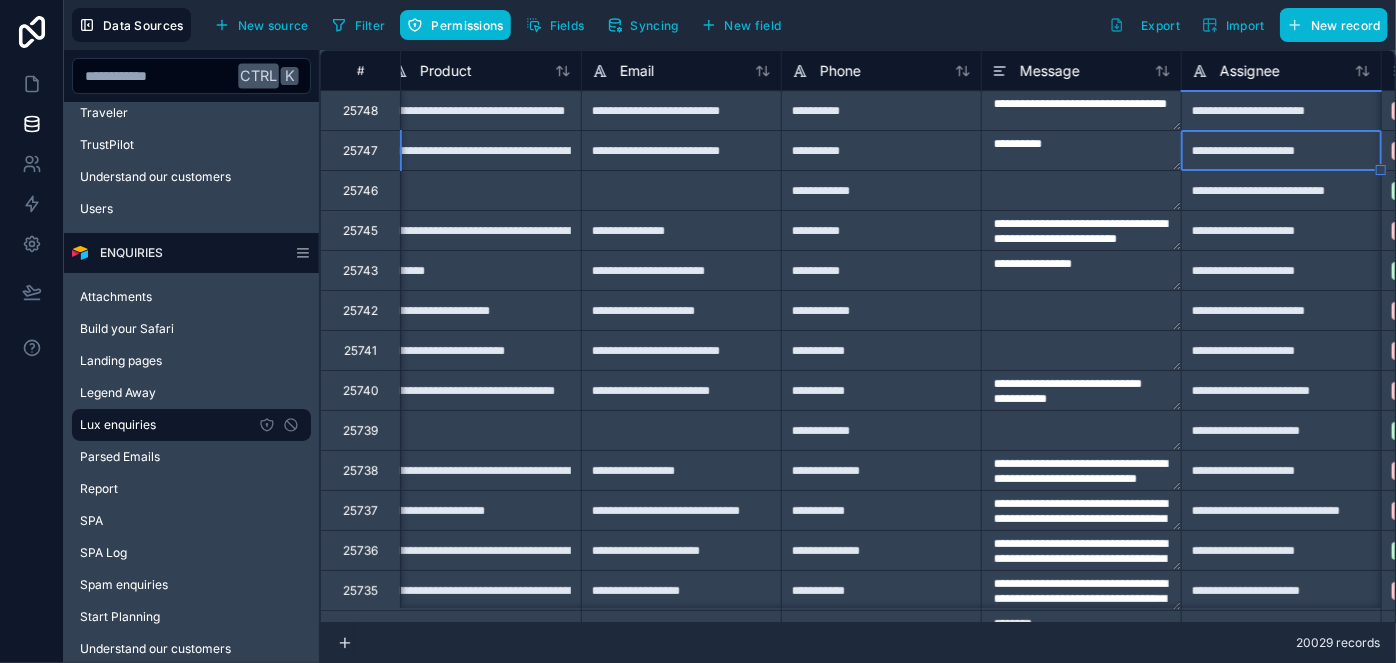 type on "**********" 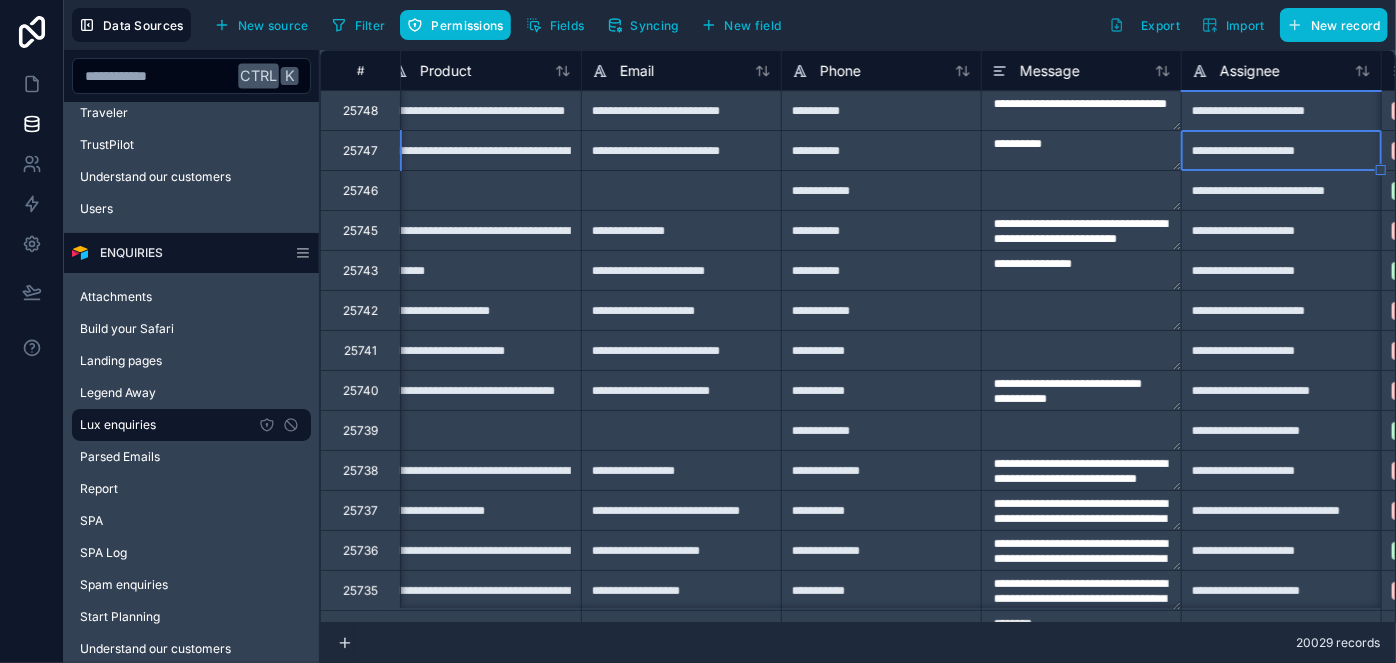 type on "**********" 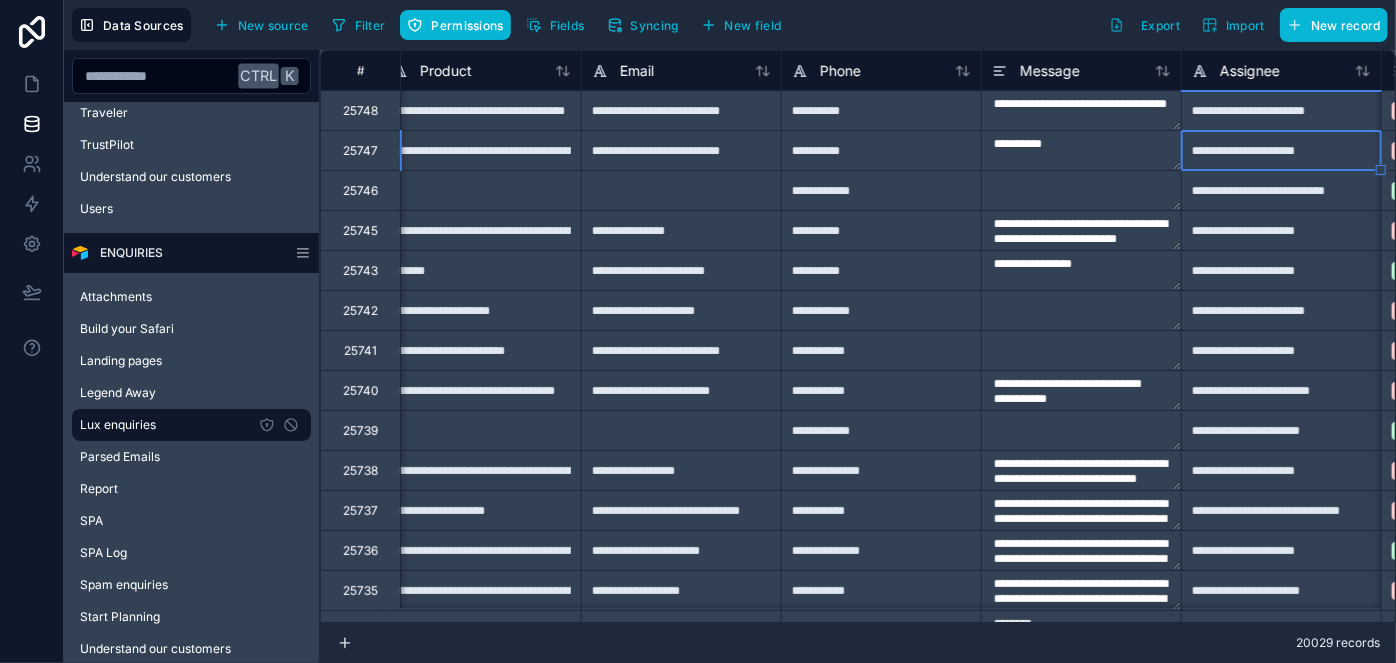type on "**********" 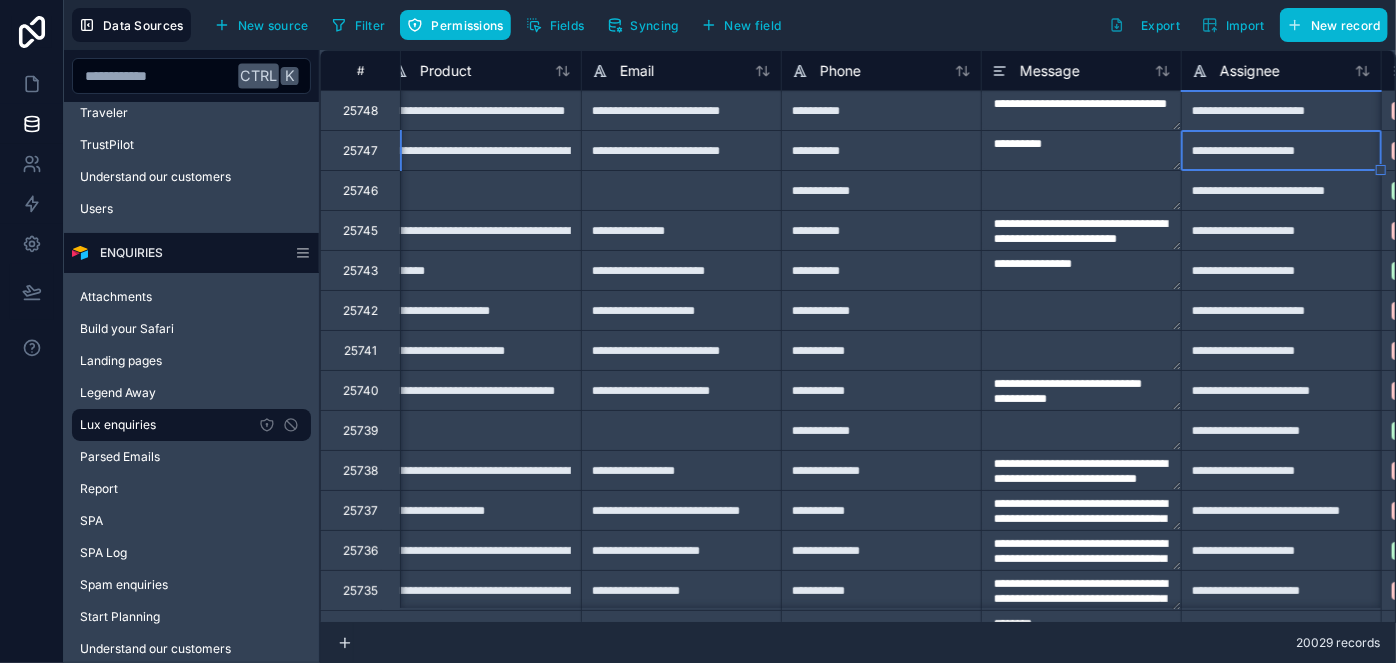 type on "**********" 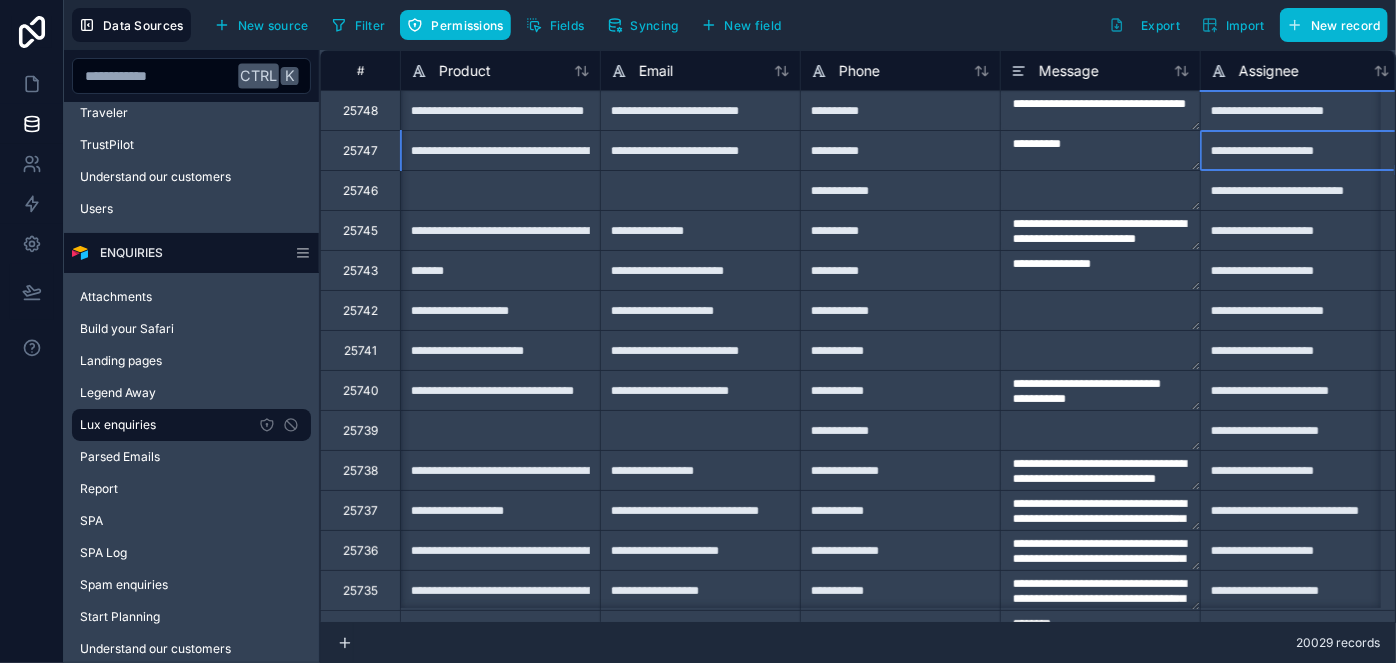 click on "**********" at bounding box center (500, 150) 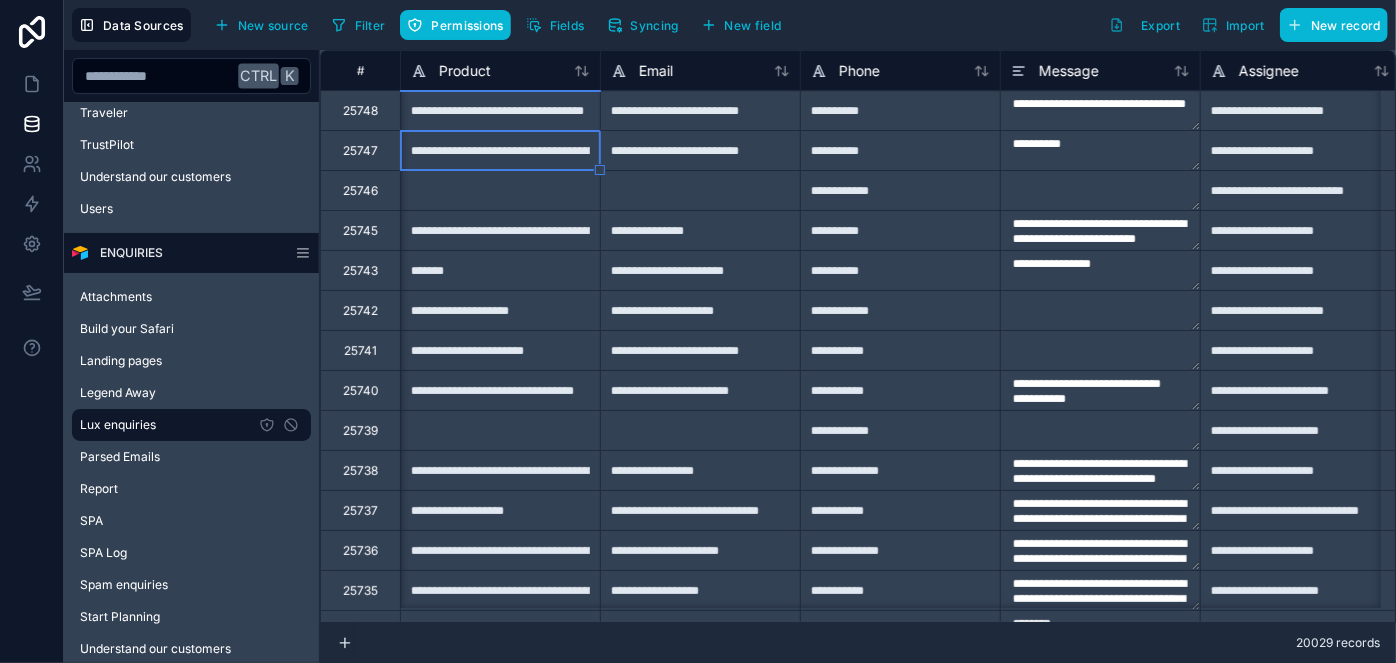 type on "**********" 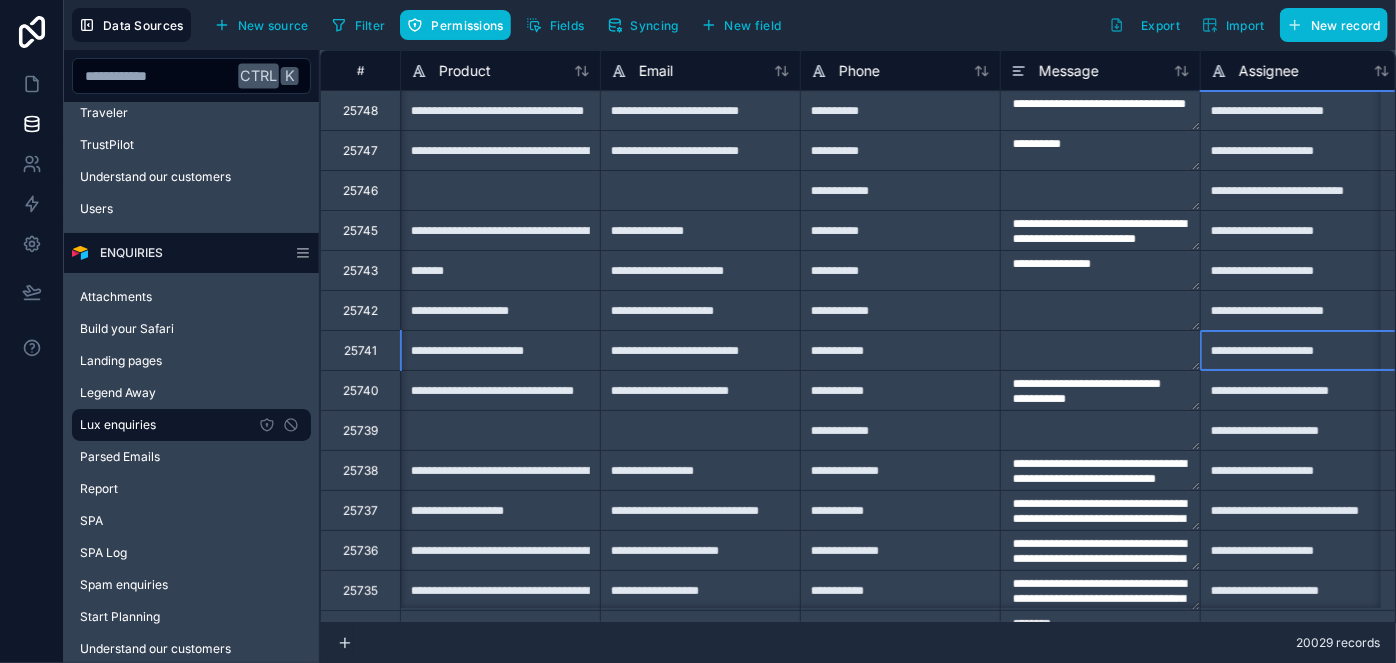 scroll, scrollTop: 0, scrollLeft: 619, axis: horizontal 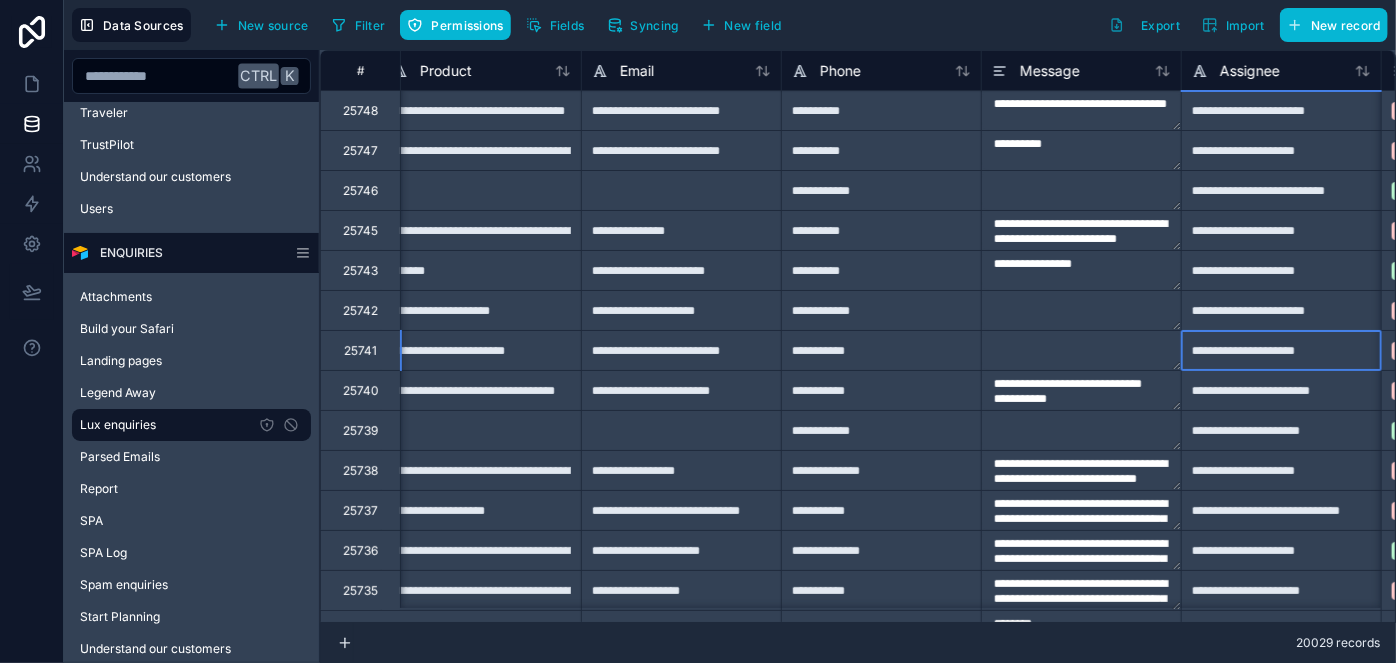 click on "**********" at bounding box center [1281, 350] 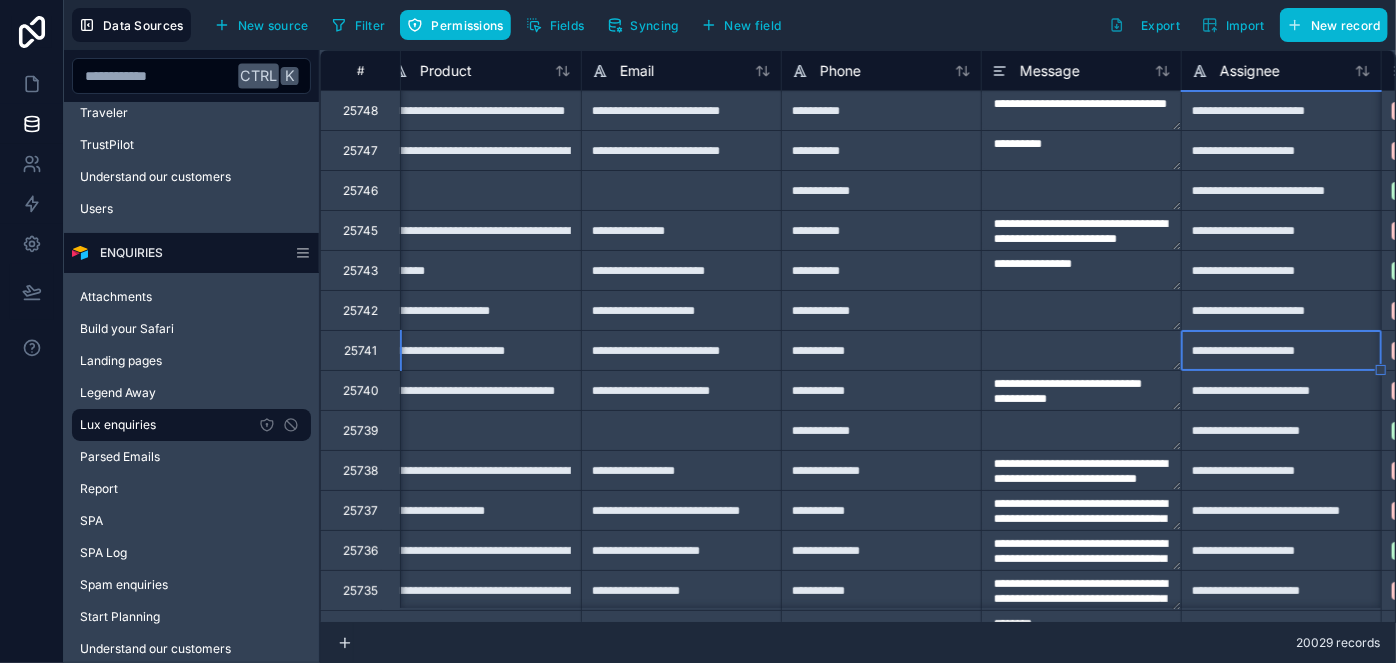 type on "**********" 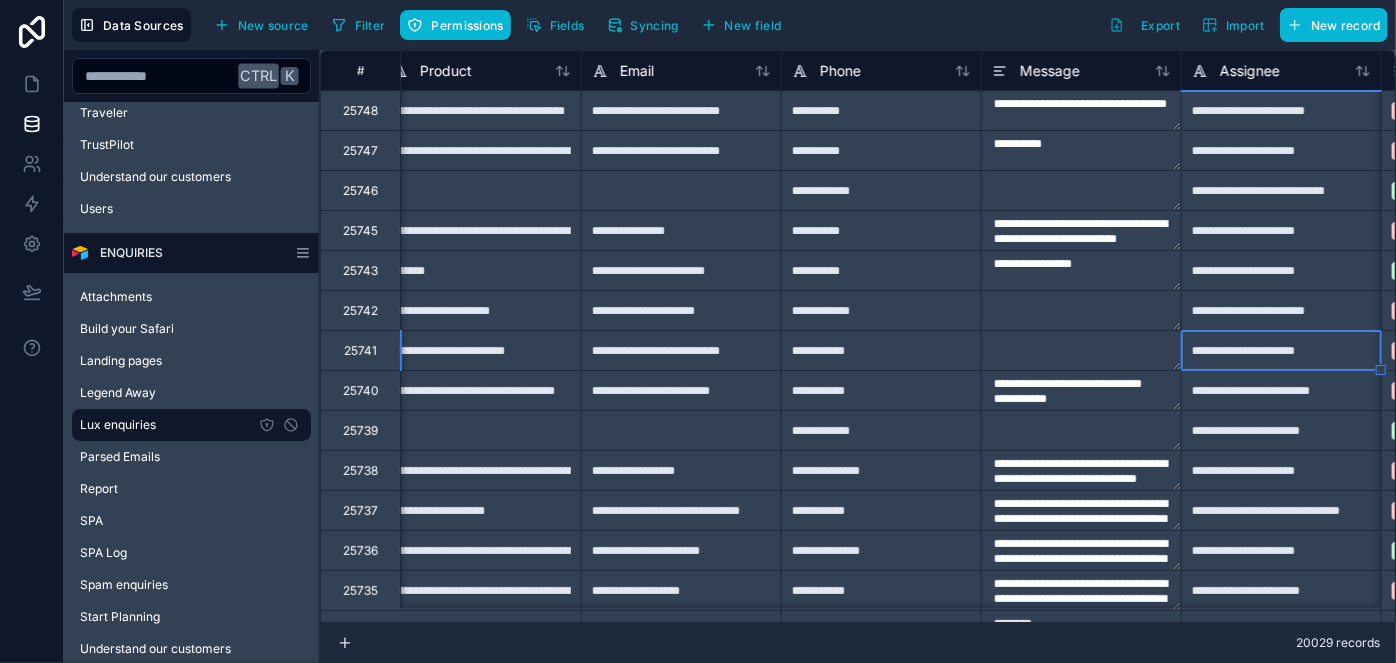 type on "**********" 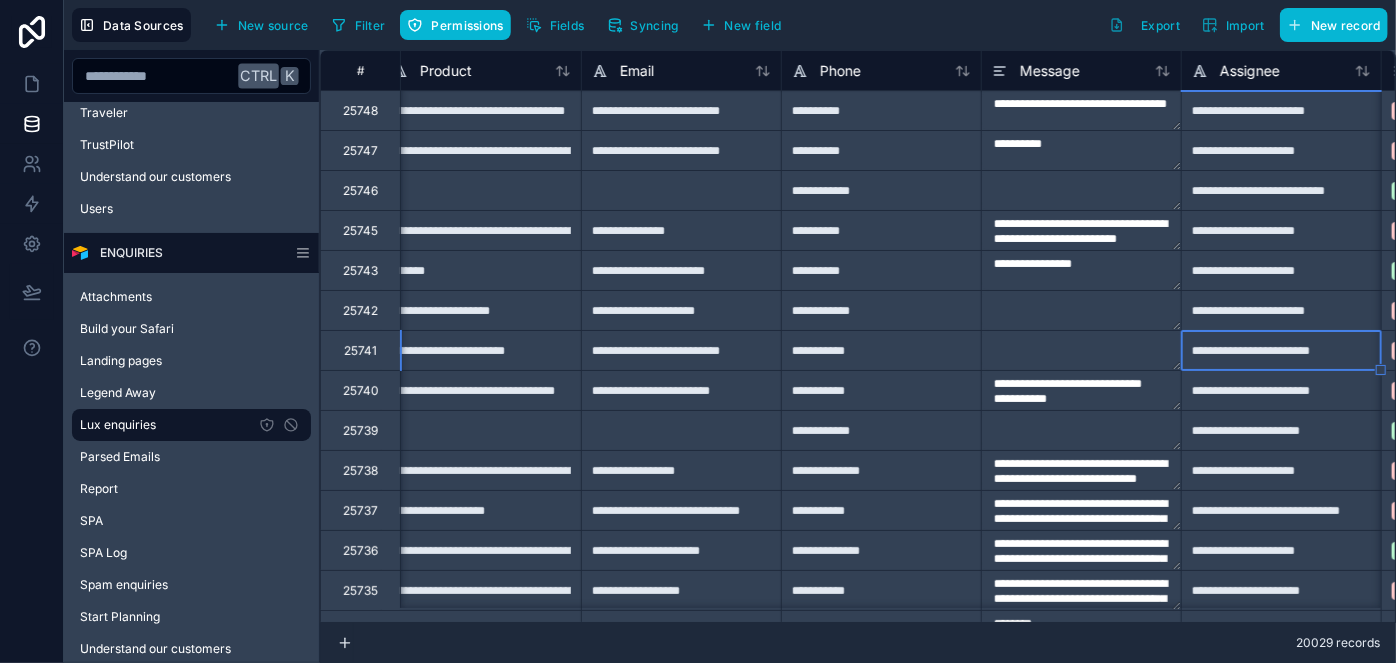 type on "**********" 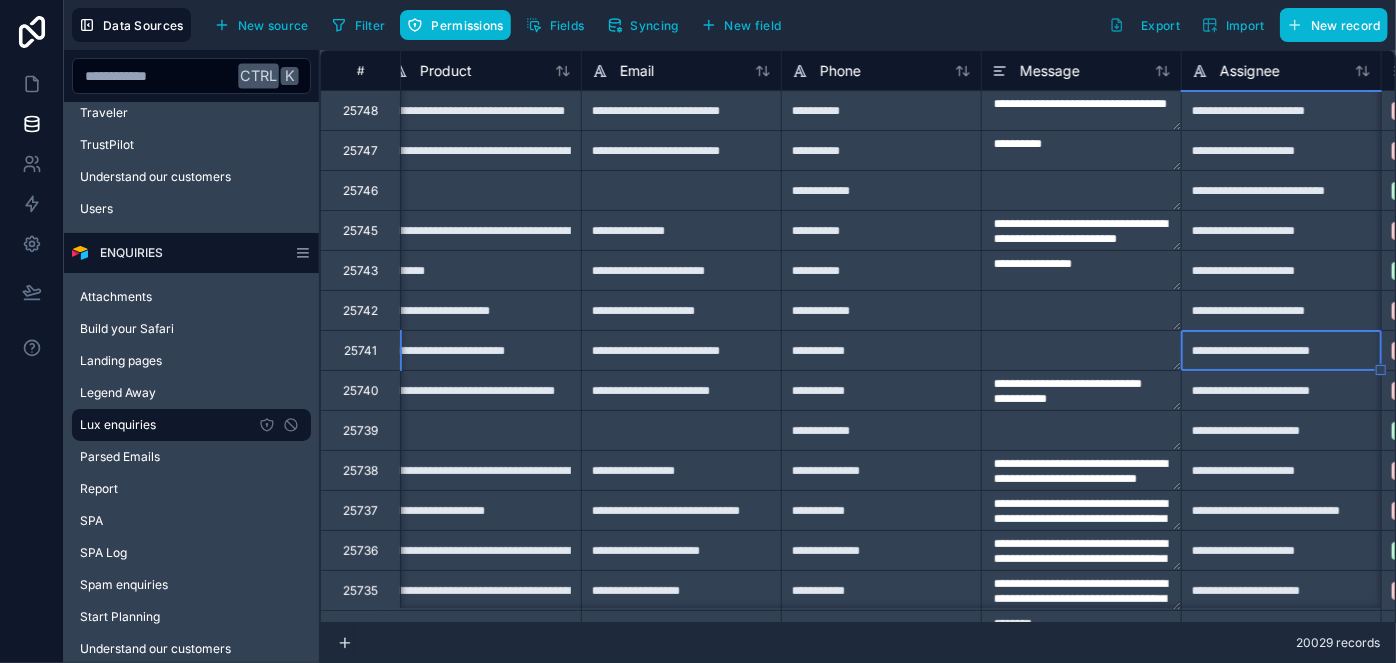 type on "**********" 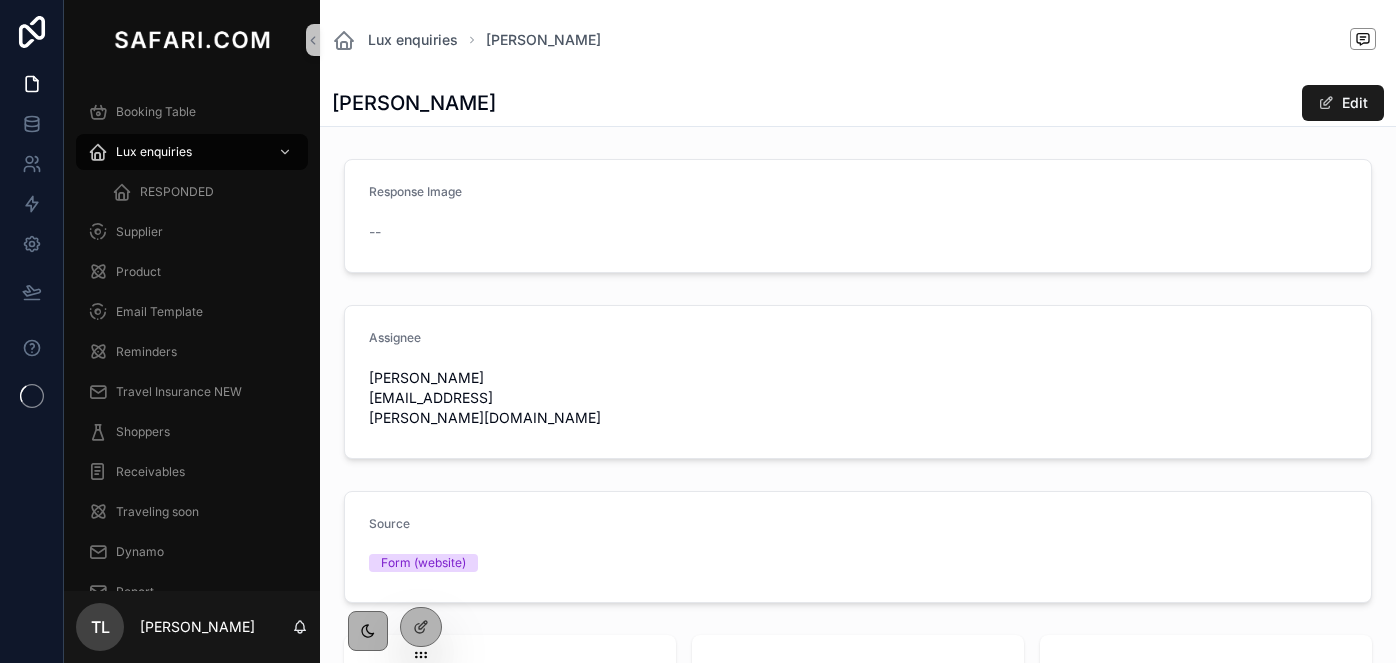 scroll, scrollTop: 0, scrollLeft: 0, axis: both 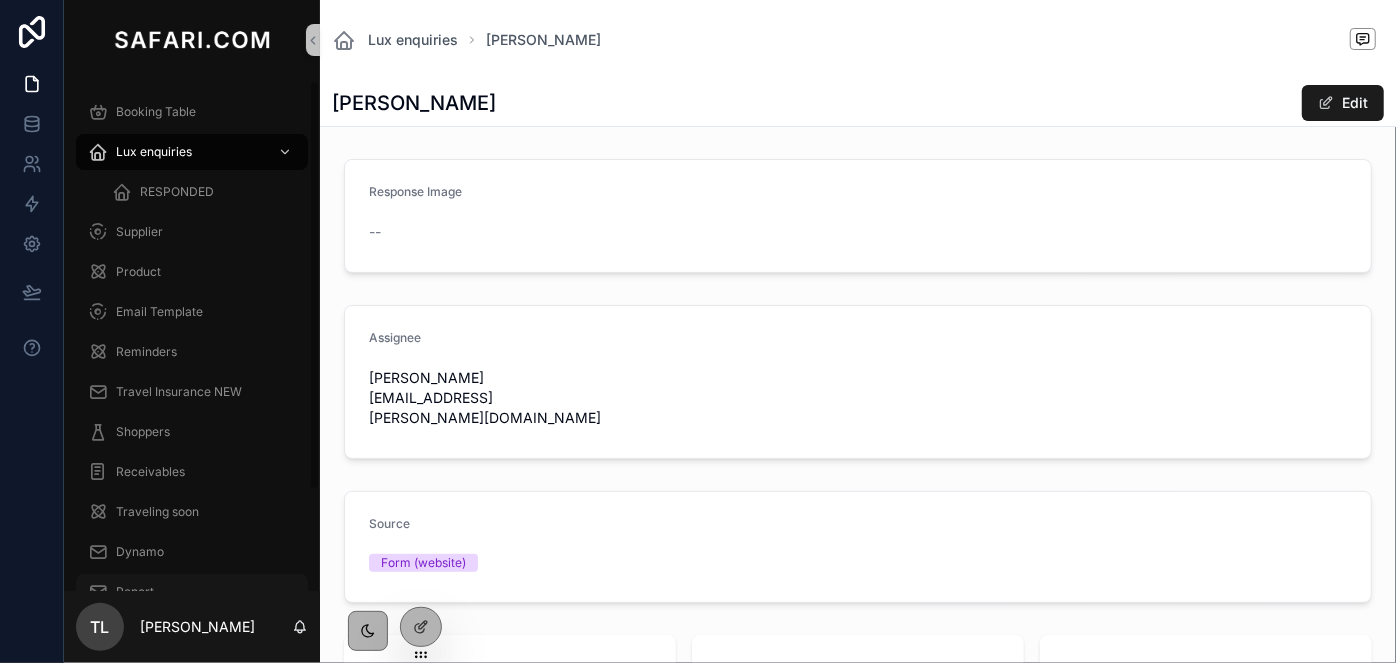 click on "Report" at bounding box center [192, 592] 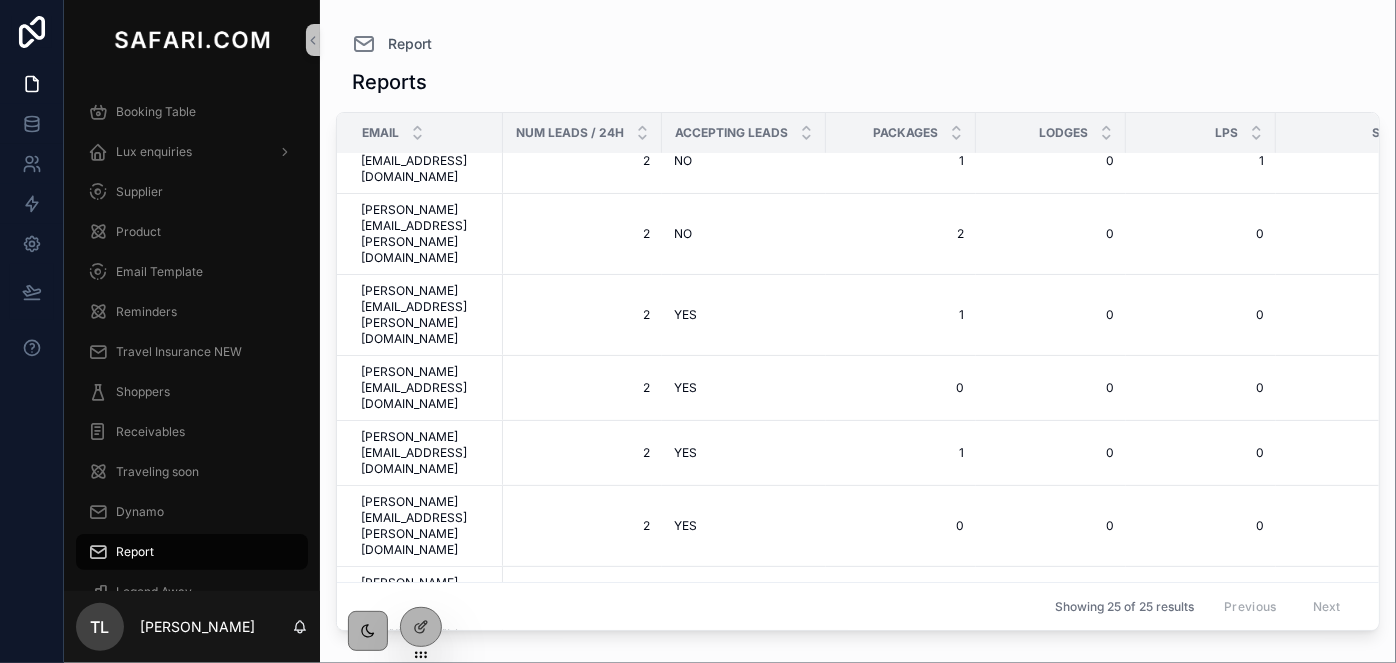 scroll, scrollTop: 786, scrollLeft: 0, axis: vertical 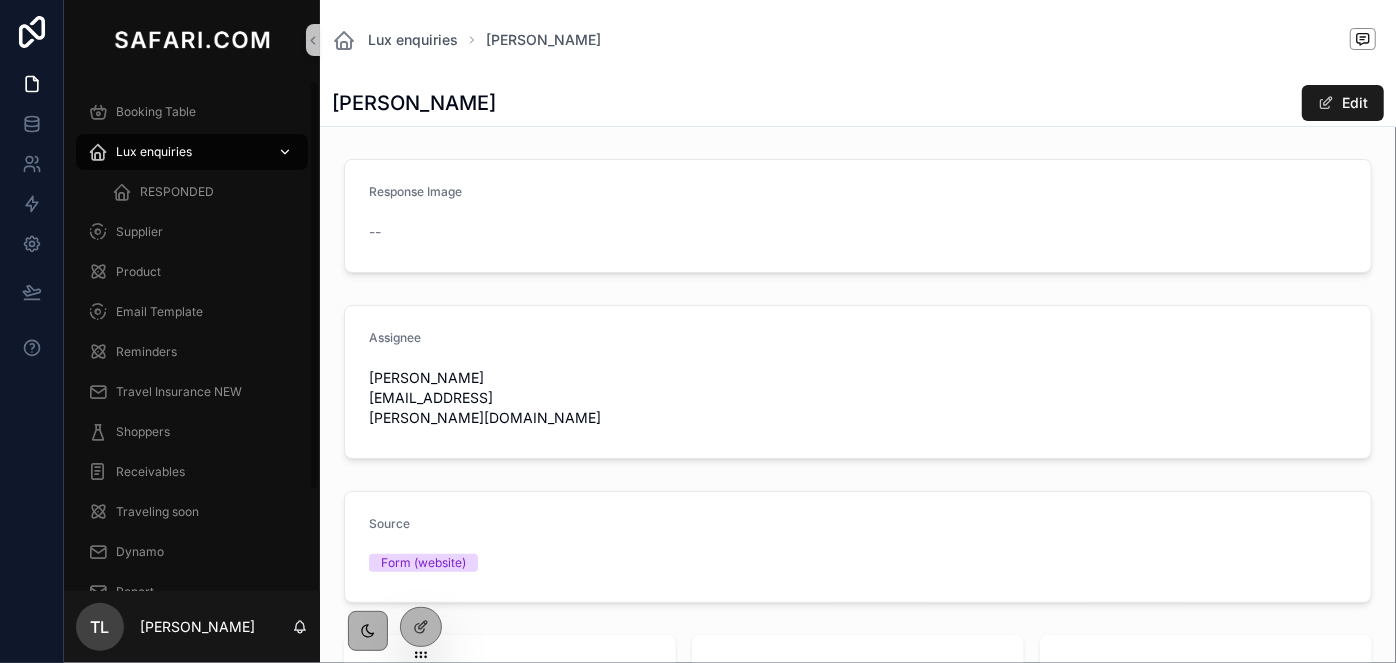 click on "Lux enquiries" at bounding box center (154, 152) 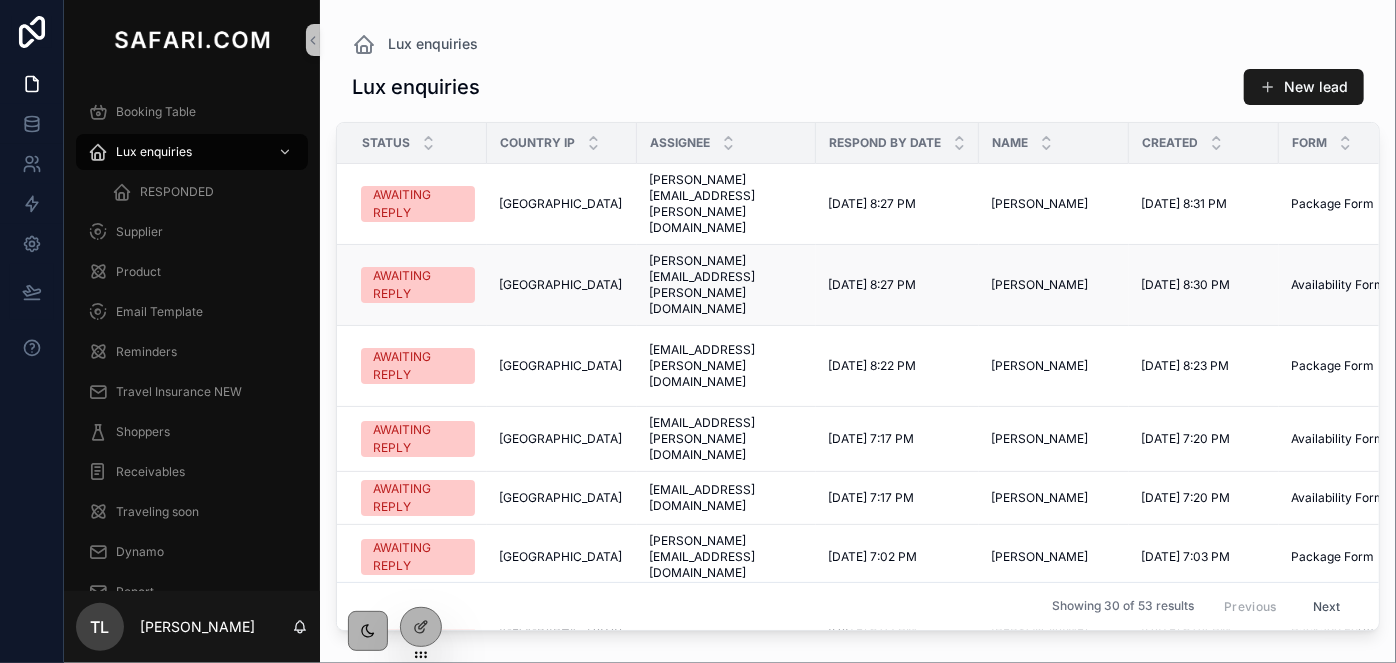 click on "Cristina Sanchez" at bounding box center (1039, 285) 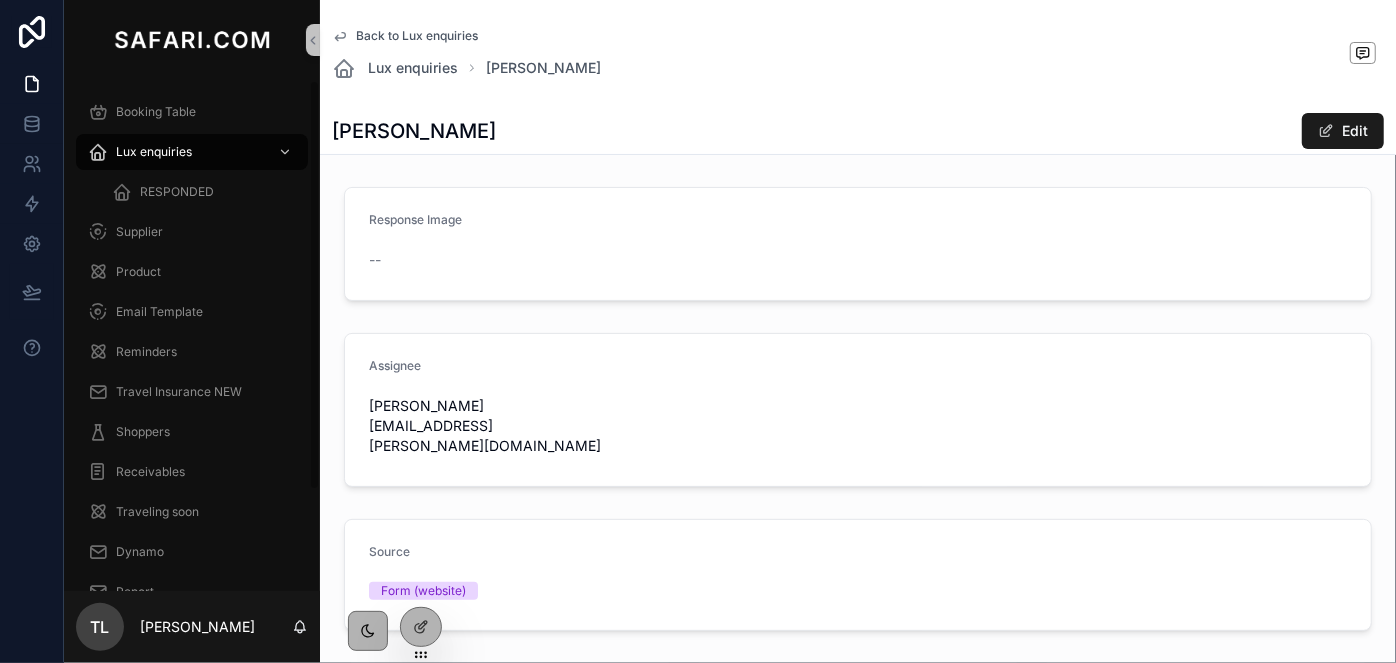 click on "Cristina Sanchez" at bounding box center [414, 131] 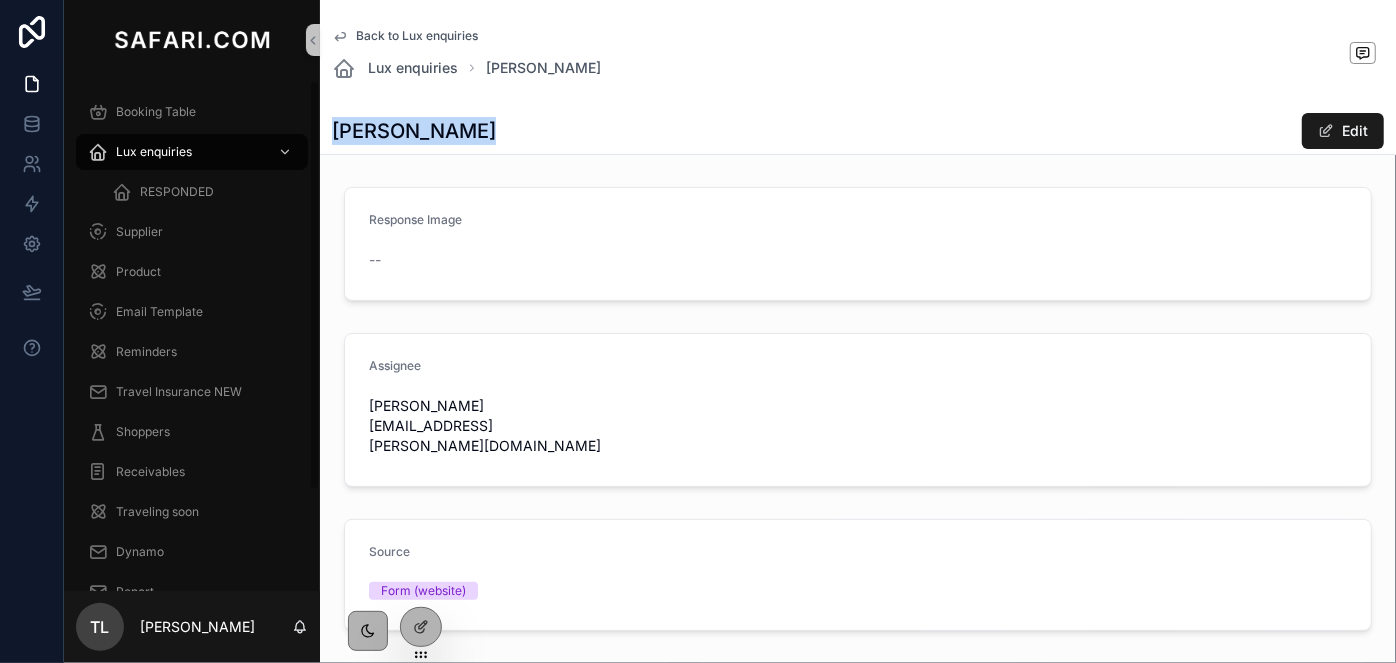 click on "Cristina Sanchez" at bounding box center [414, 131] 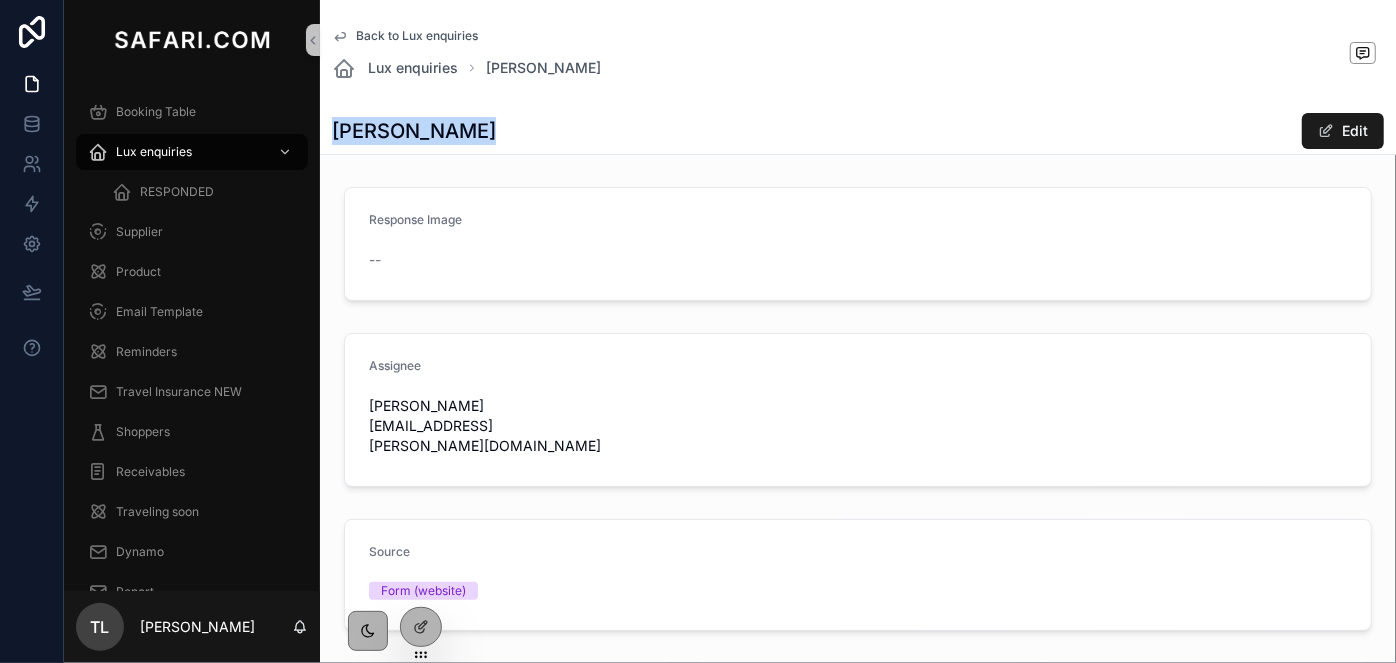 copy on "Cristina Sanchez" 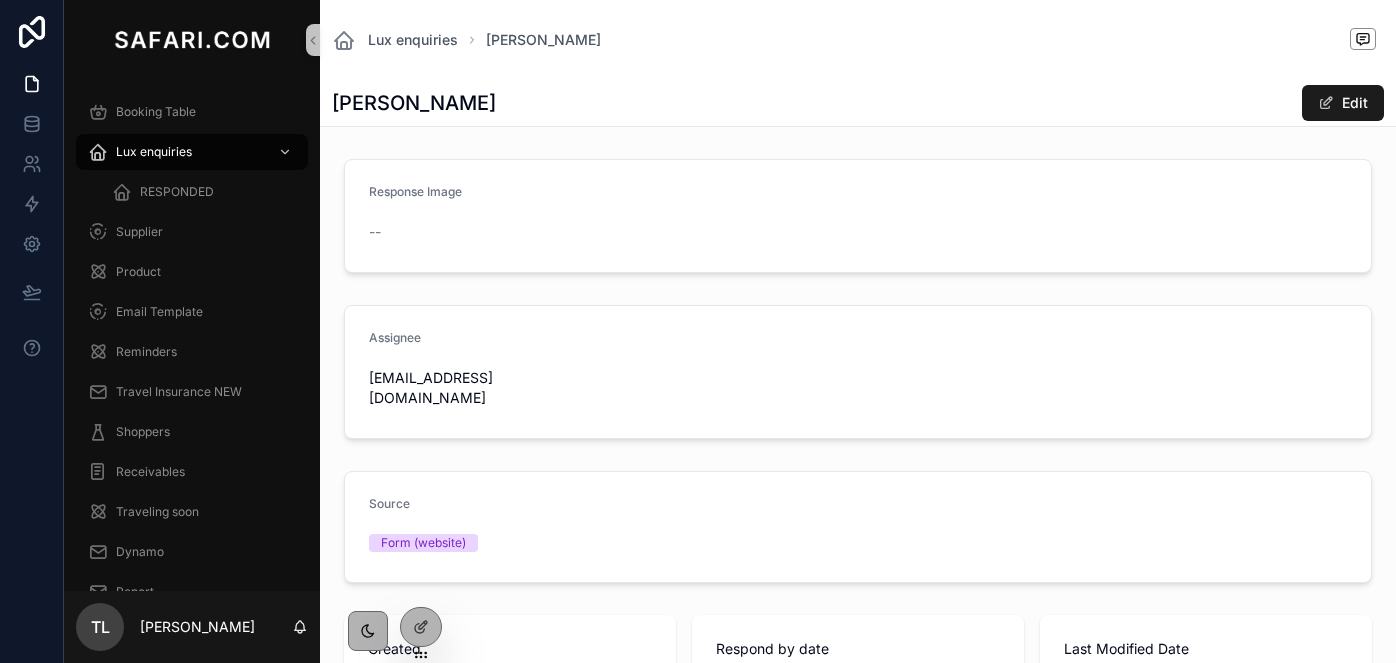 scroll, scrollTop: 0, scrollLeft: 0, axis: both 